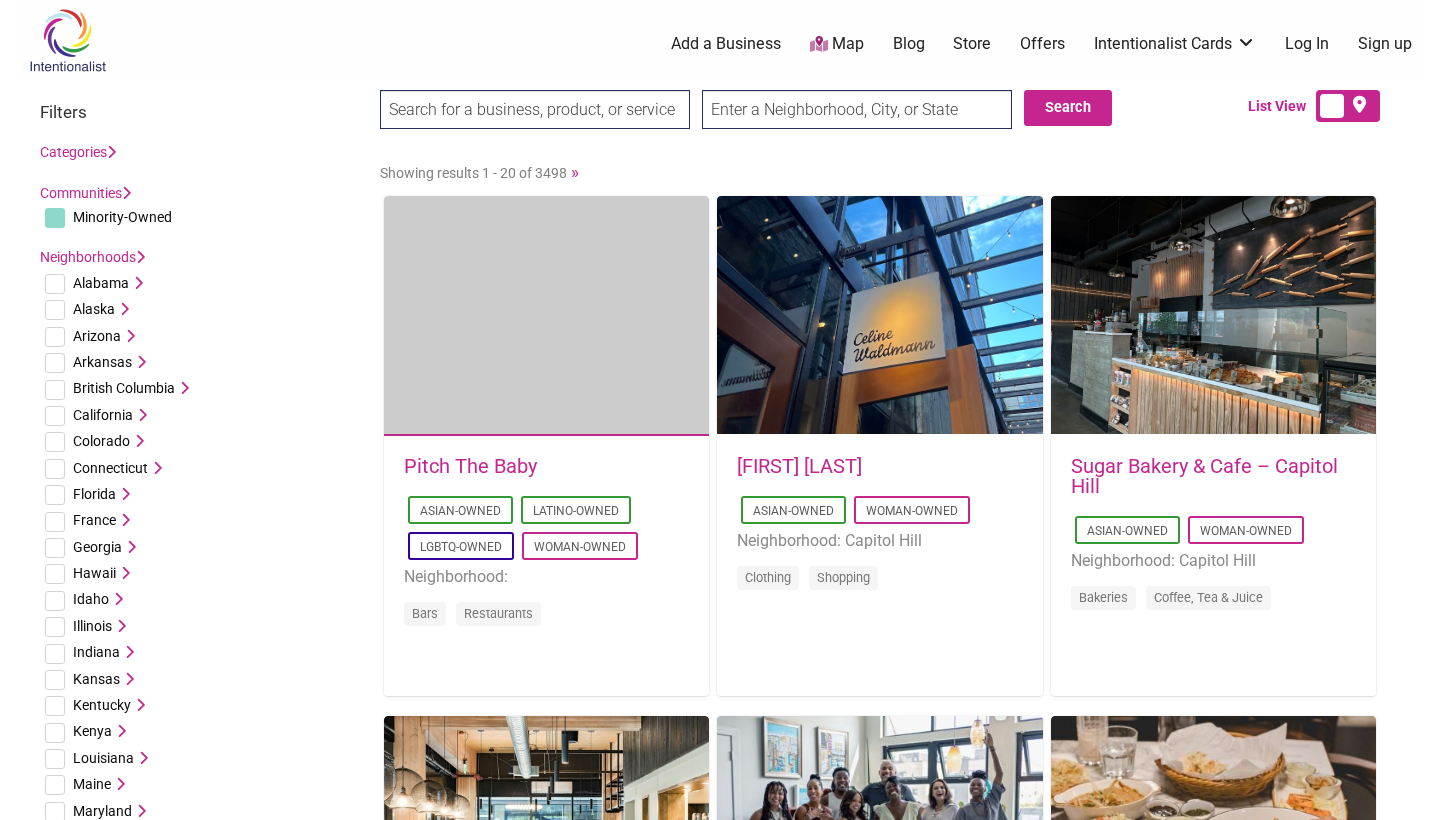 scroll, scrollTop: 0, scrollLeft: 0, axis: both 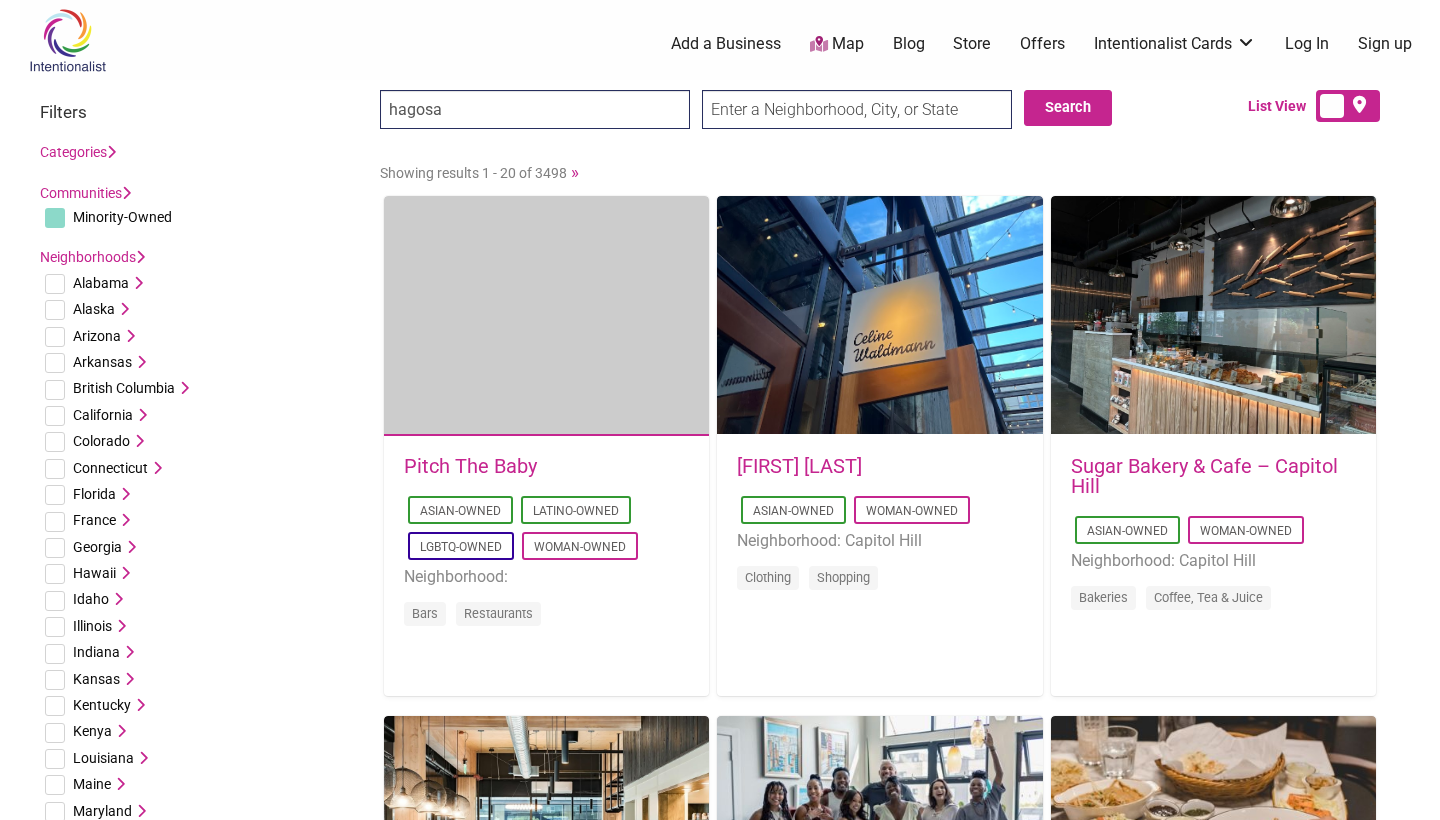 type on "hagosa" 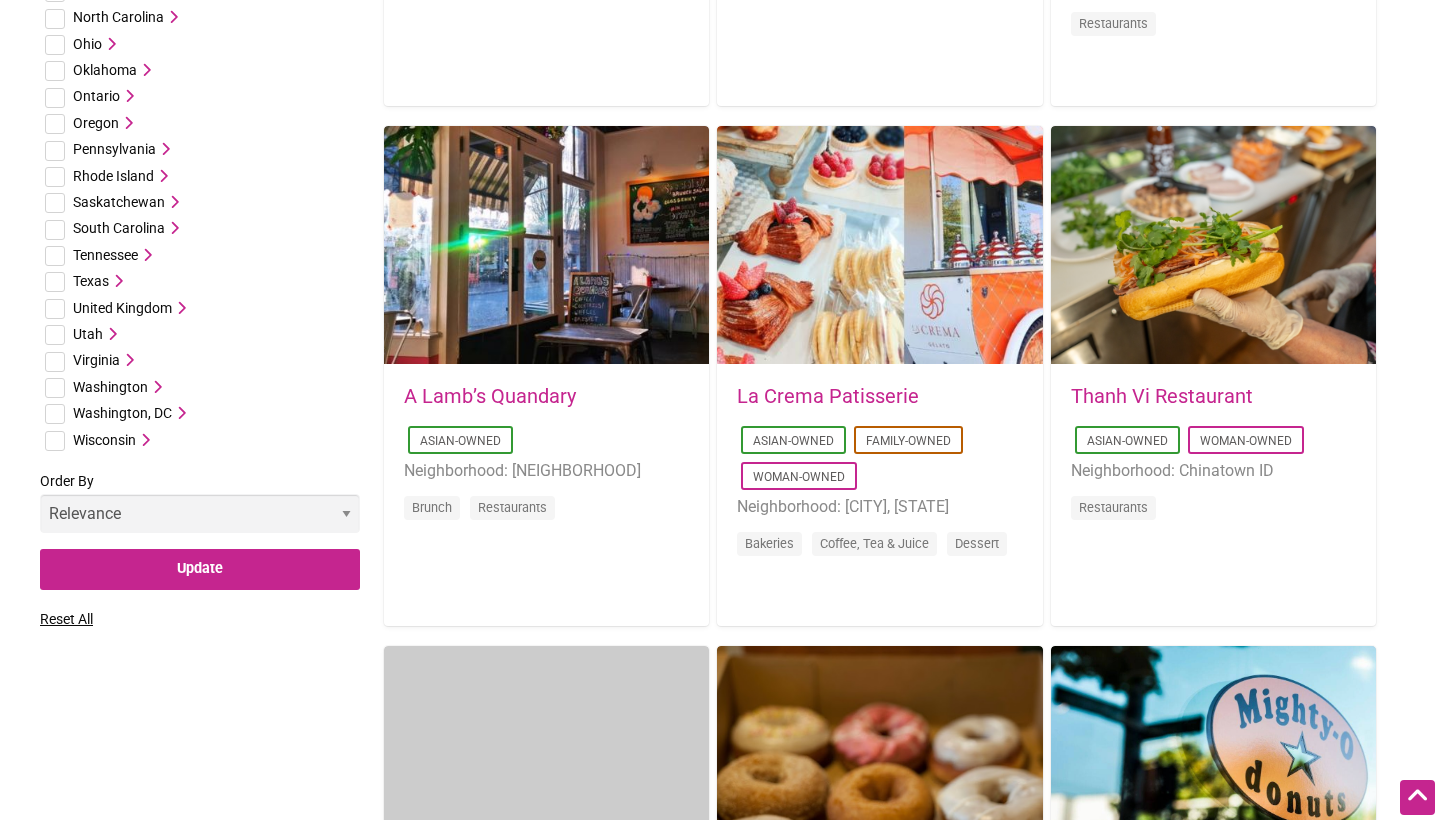scroll, scrollTop: 1111, scrollLeft: 0, axis: vertical 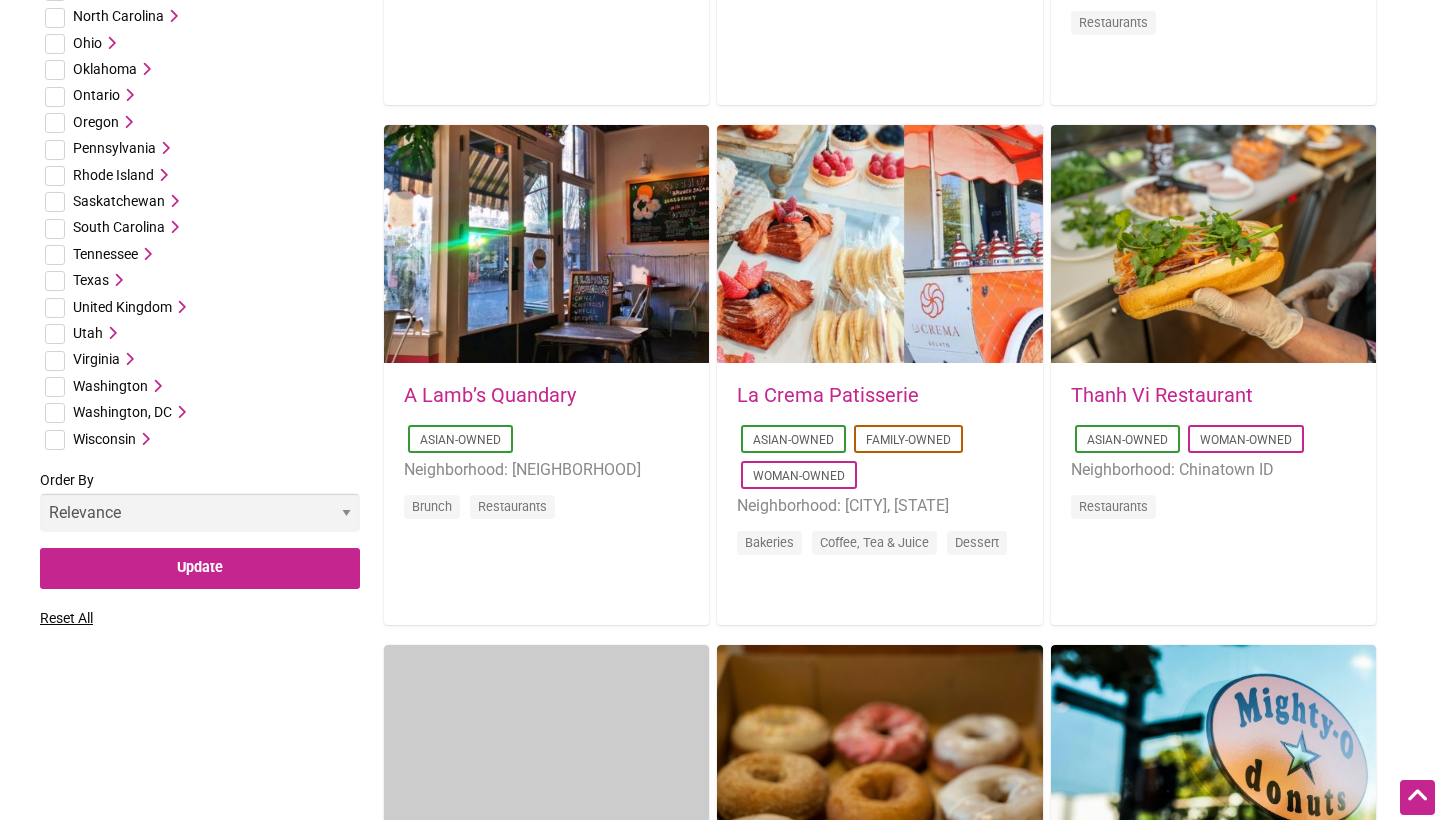 click at bounding box center [55, 387] 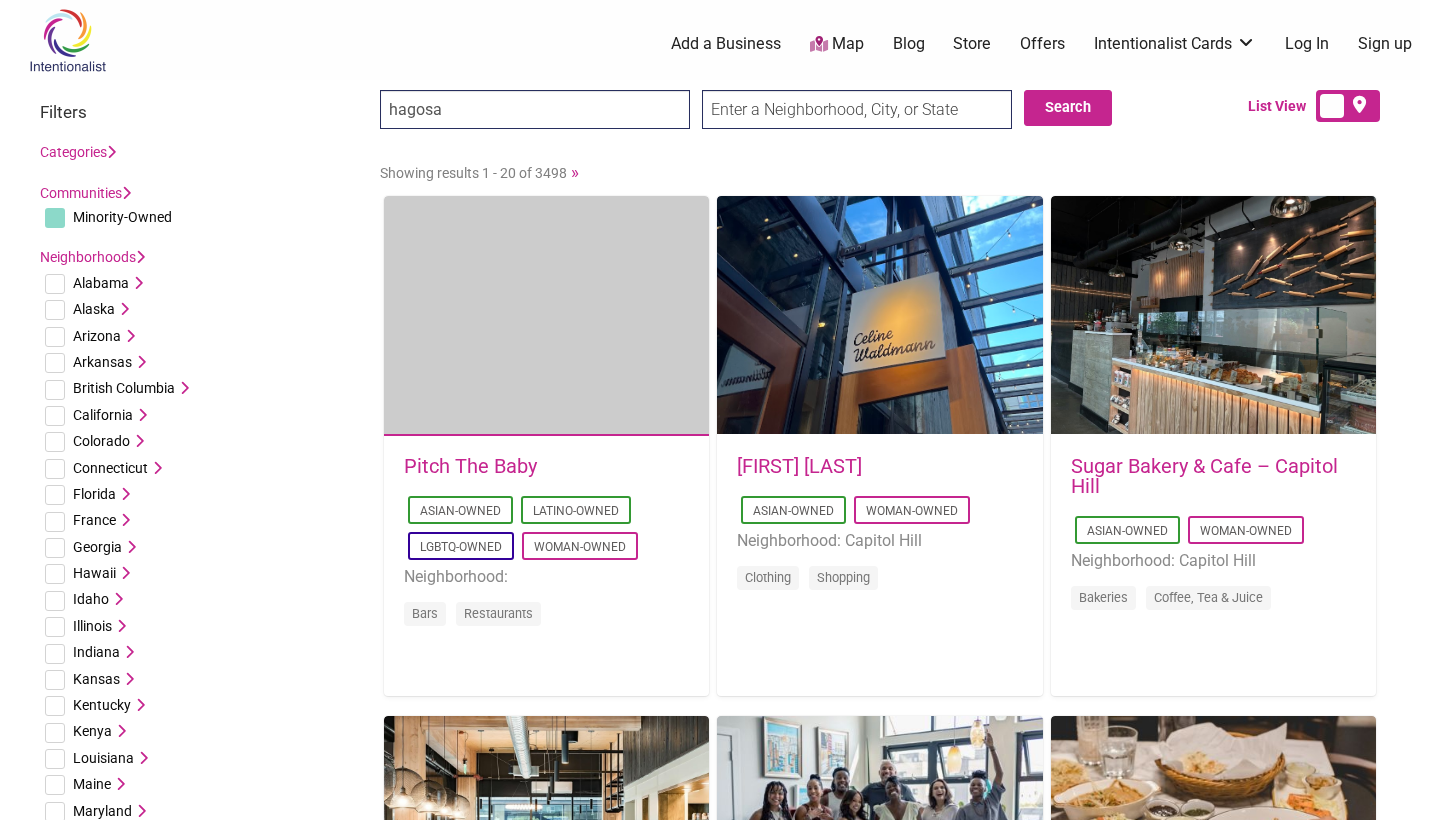 scroll, scrollTop: 0, scrollLeft: 0, axis: both 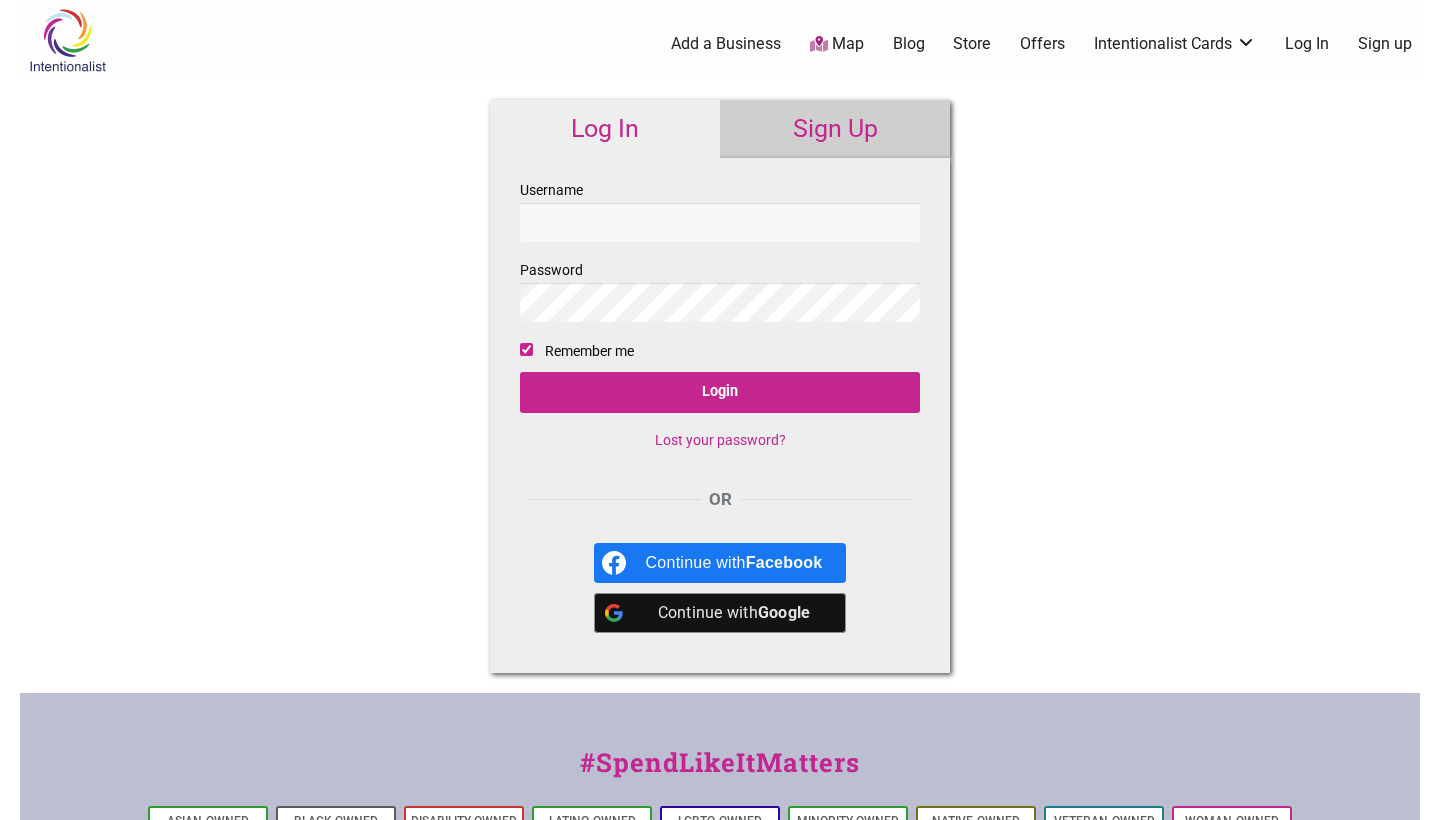 click on "Continue with  Google" at bounding box center (734, 613) 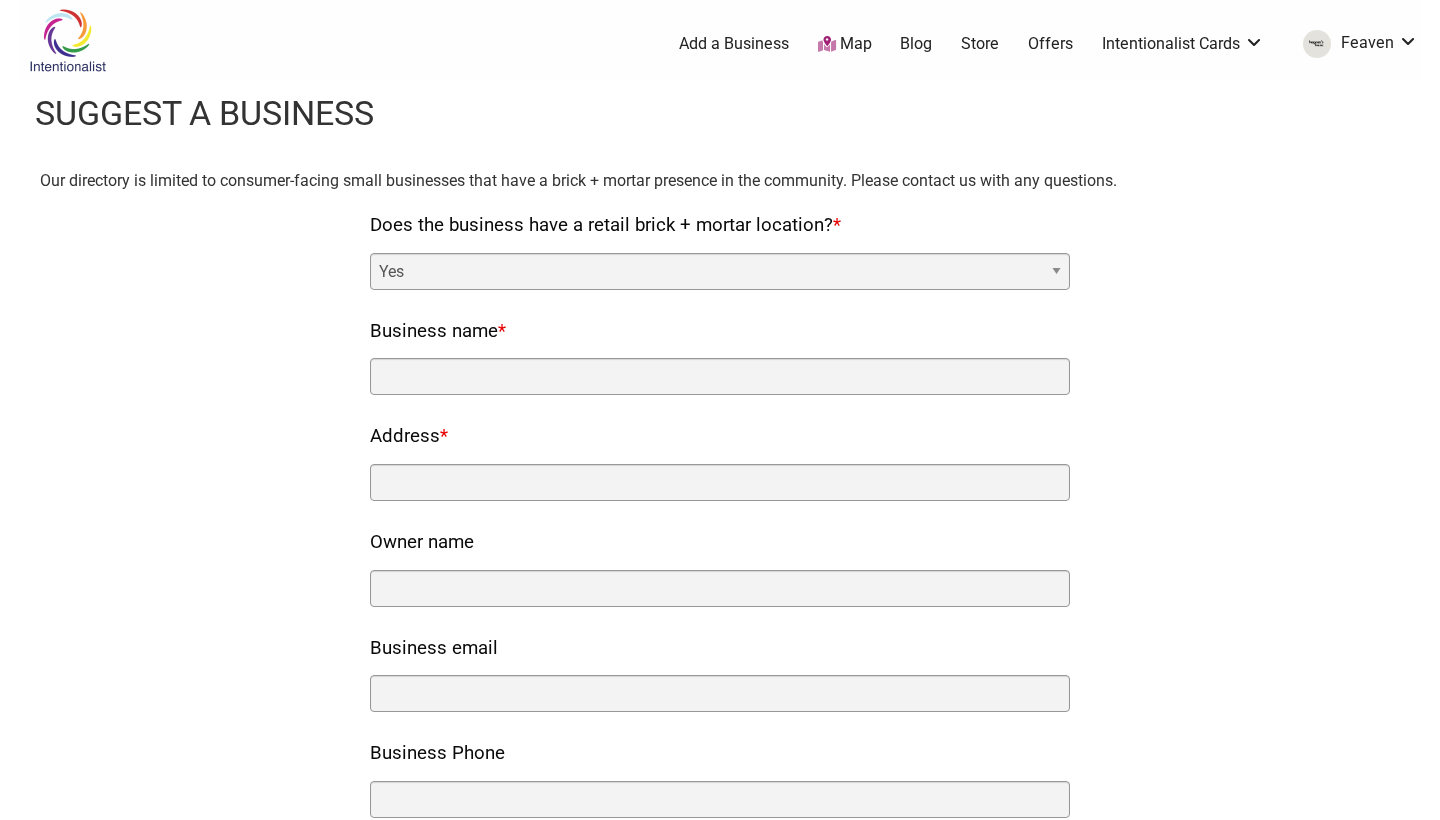 scroll, scrollTop: 0, scrollLeft: 0, axis: both 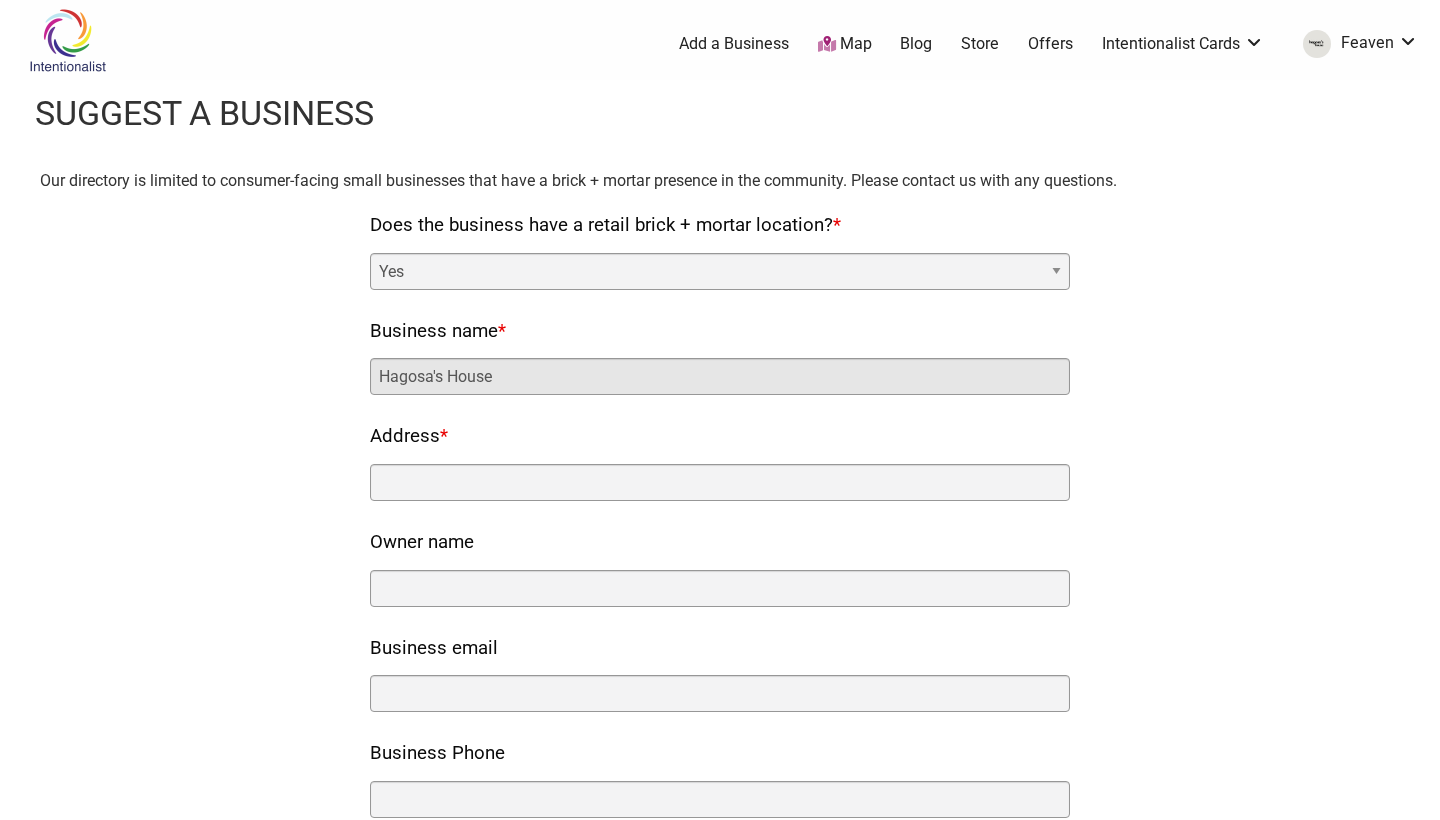 type on "Hagosa's House" 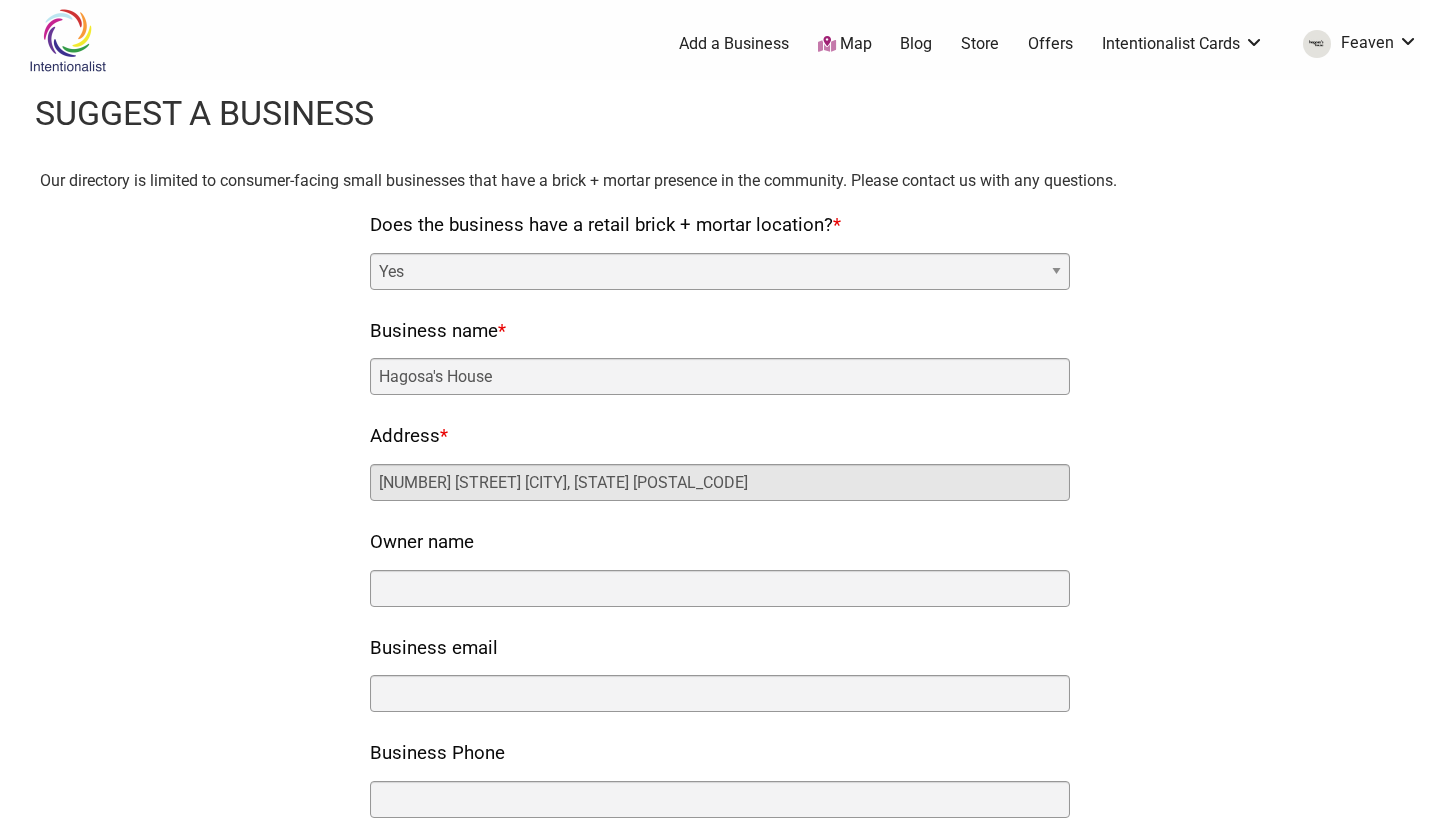 type on "[NUMBER] [STREET] [CITY], [STATE] [POSTAL_CODE]" 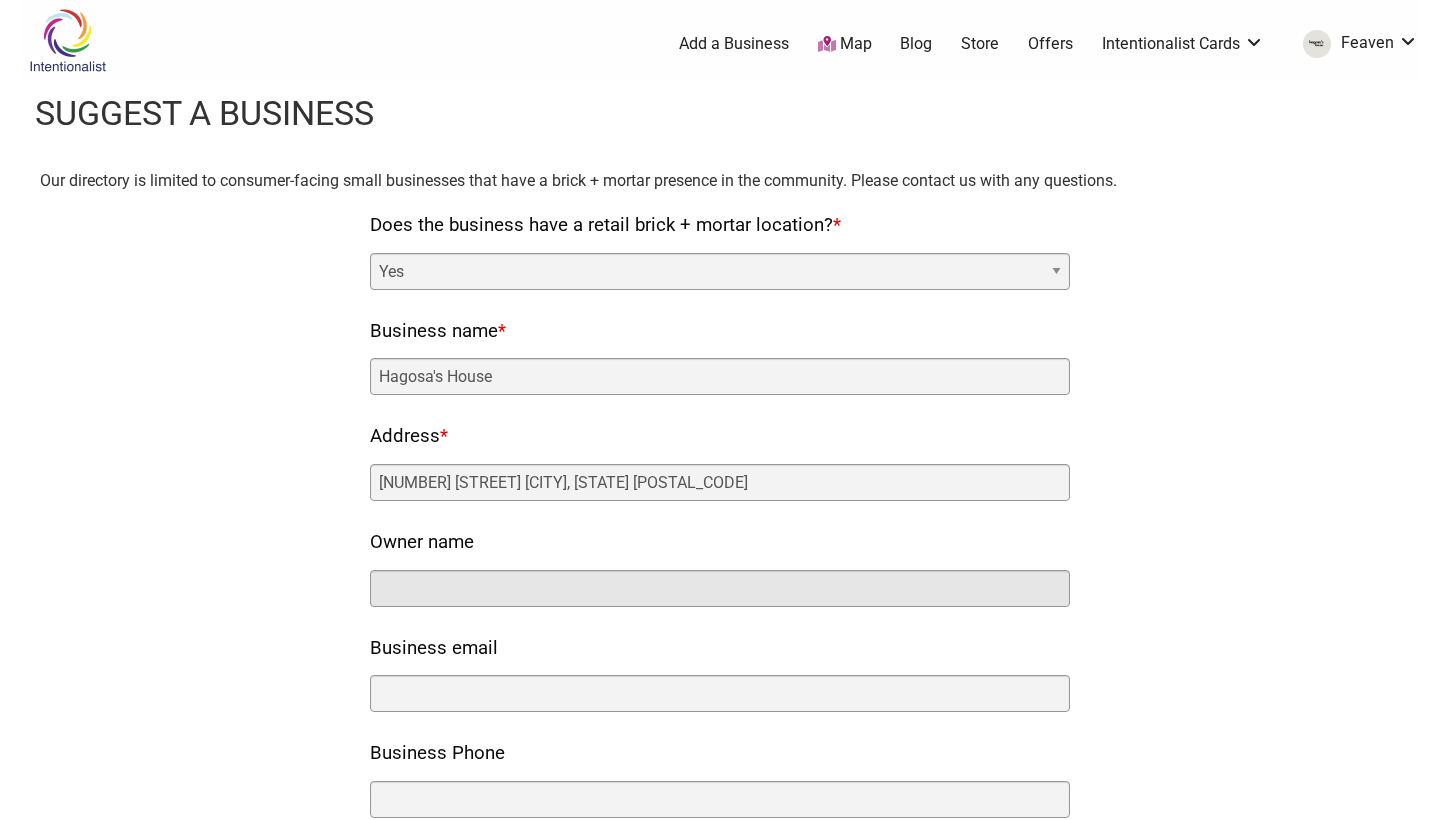 type on "h" 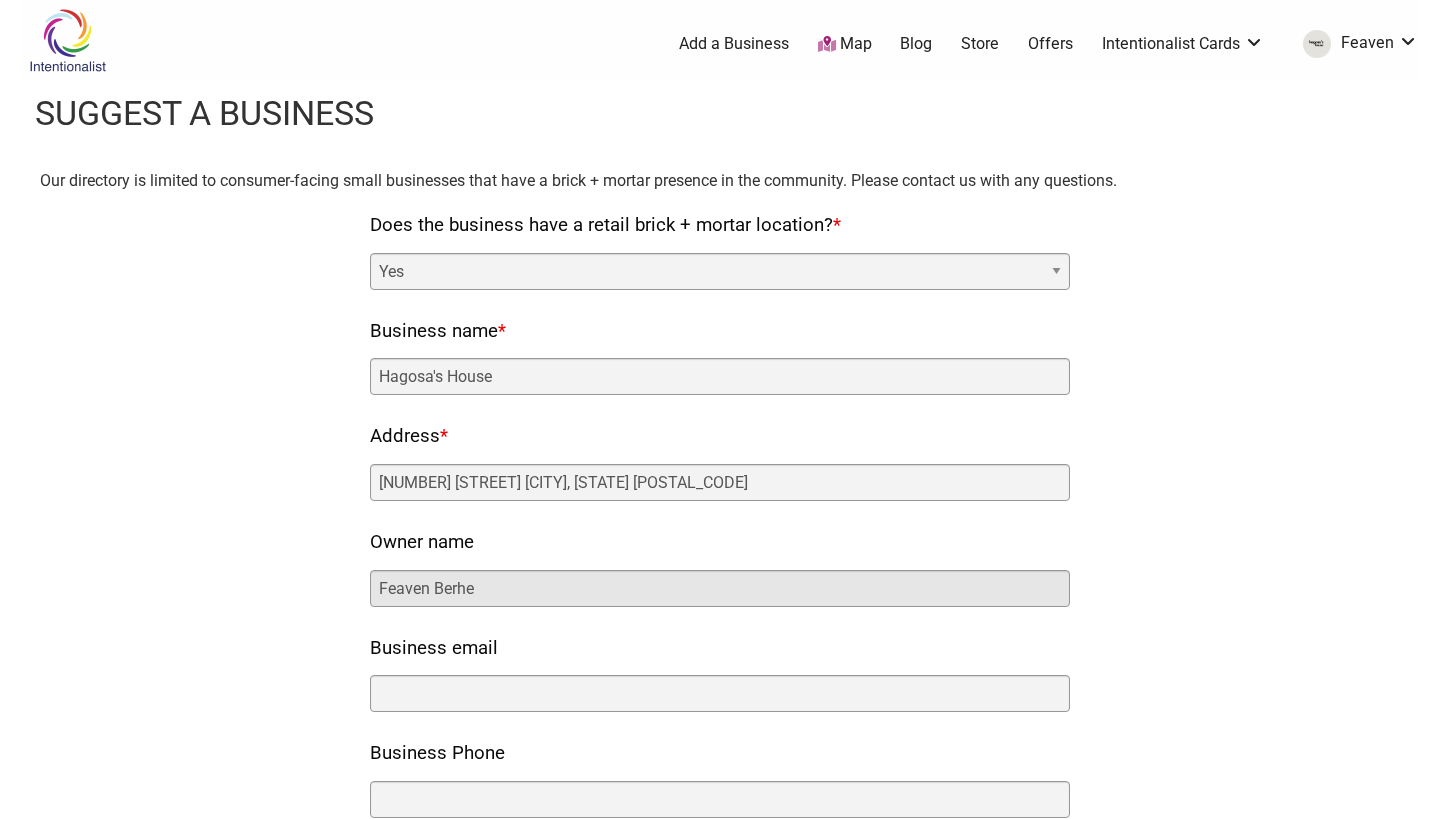 type on "Feaven Berhe" 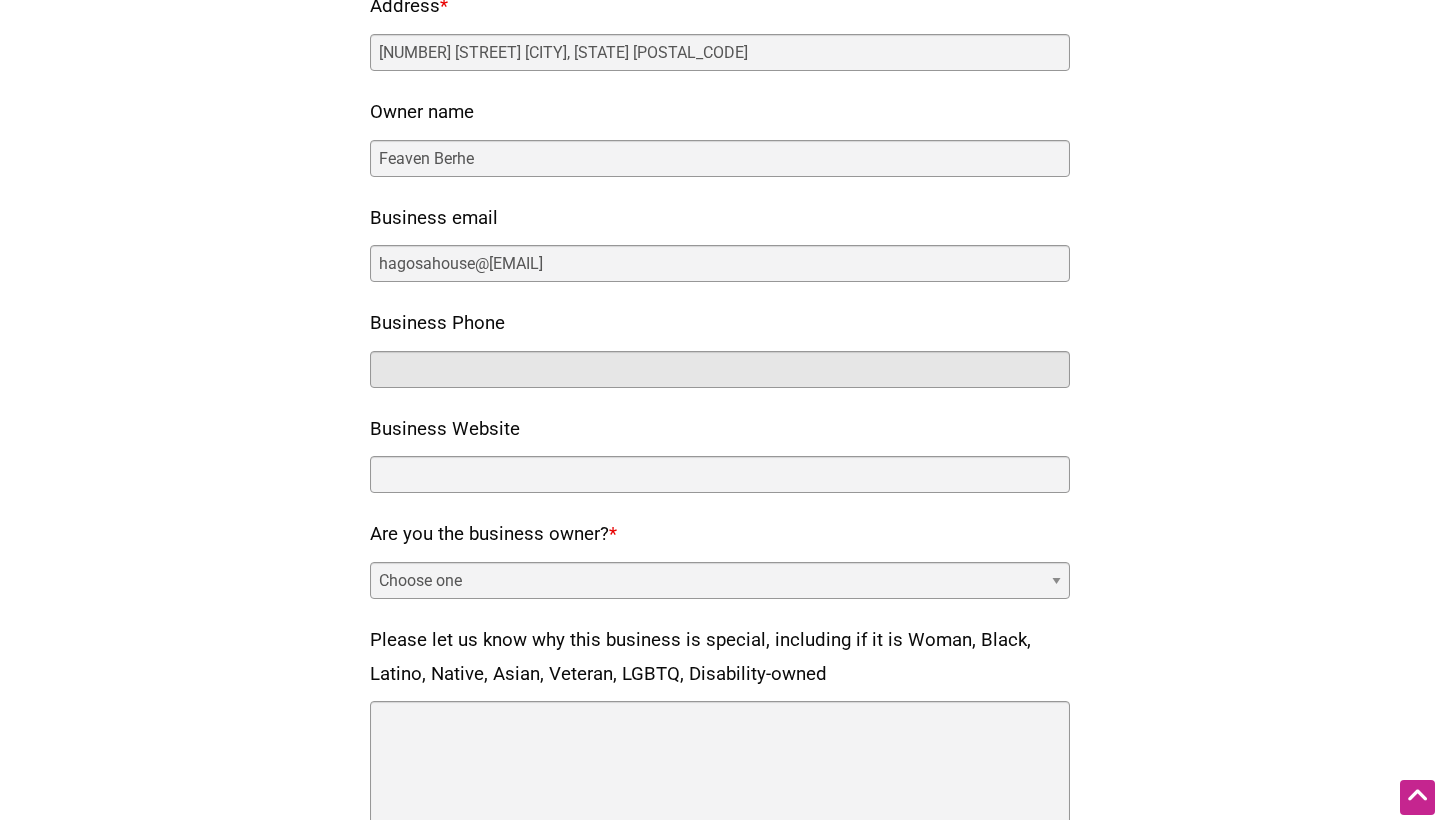 scroll, scrollTop: 428, scrollLeft: 0, axis: vertical 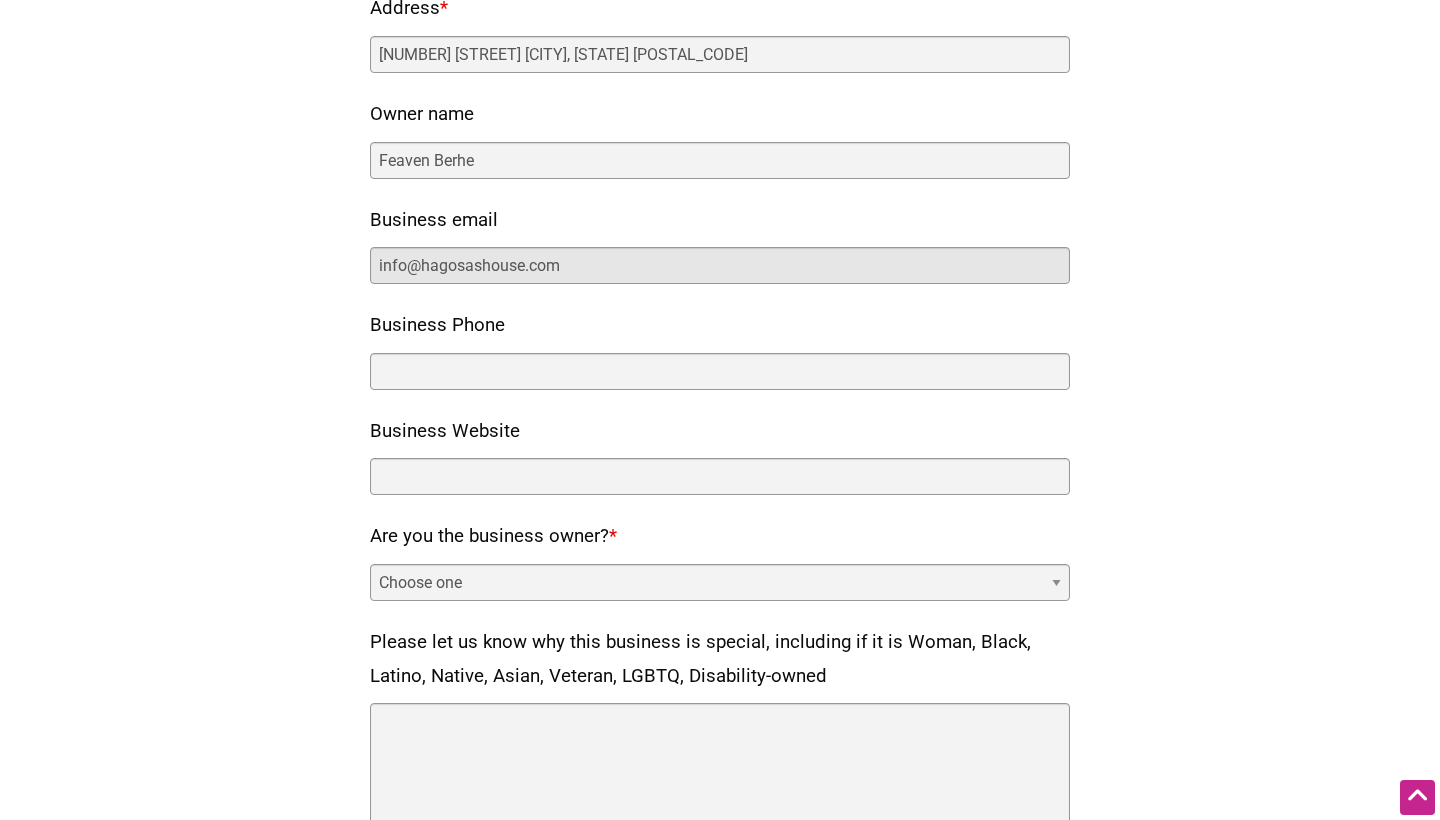 type on "info@hagosashouse.com" 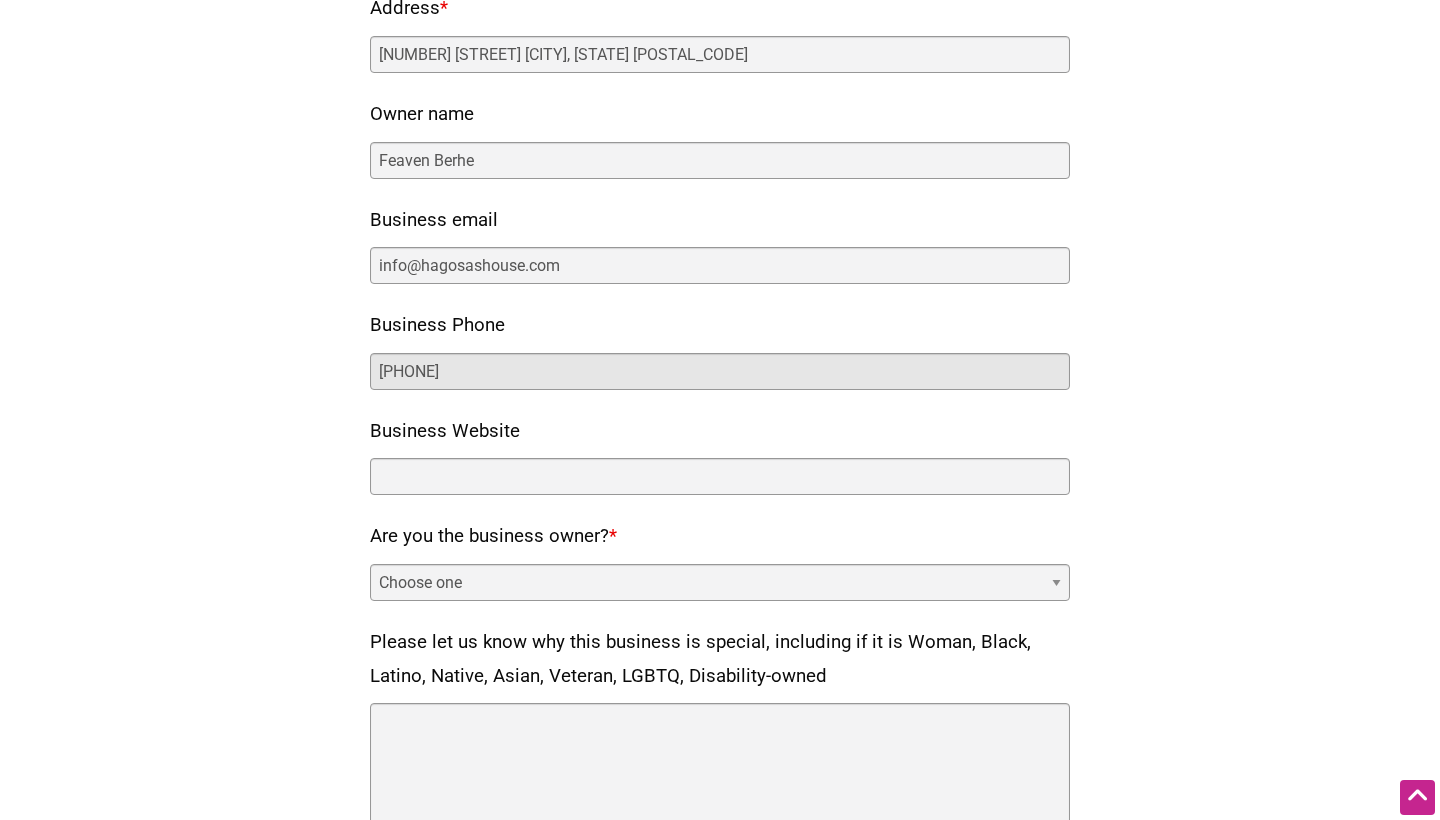 type on "[PHONE]" 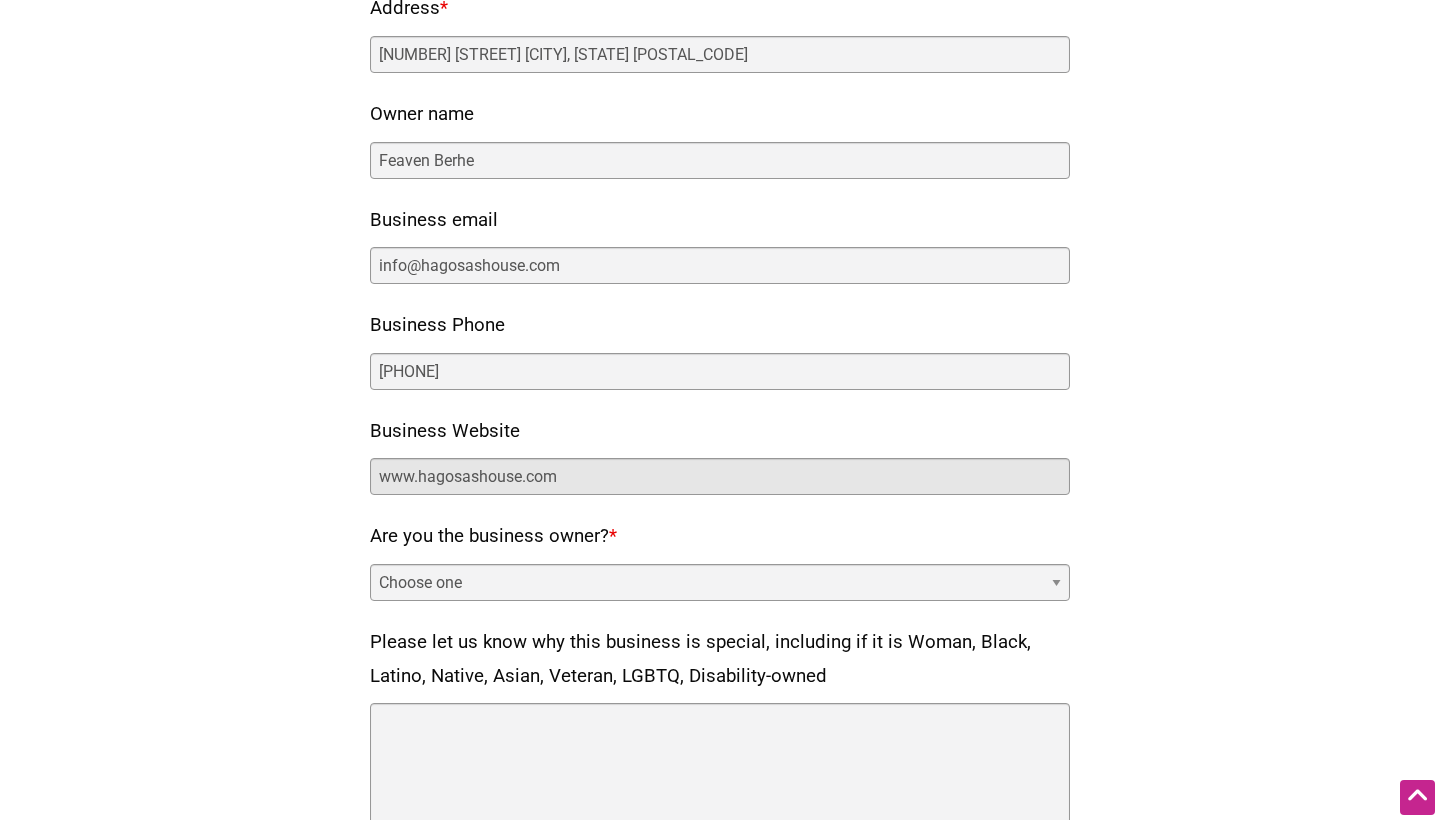 type on "www.hagosashouse.com" 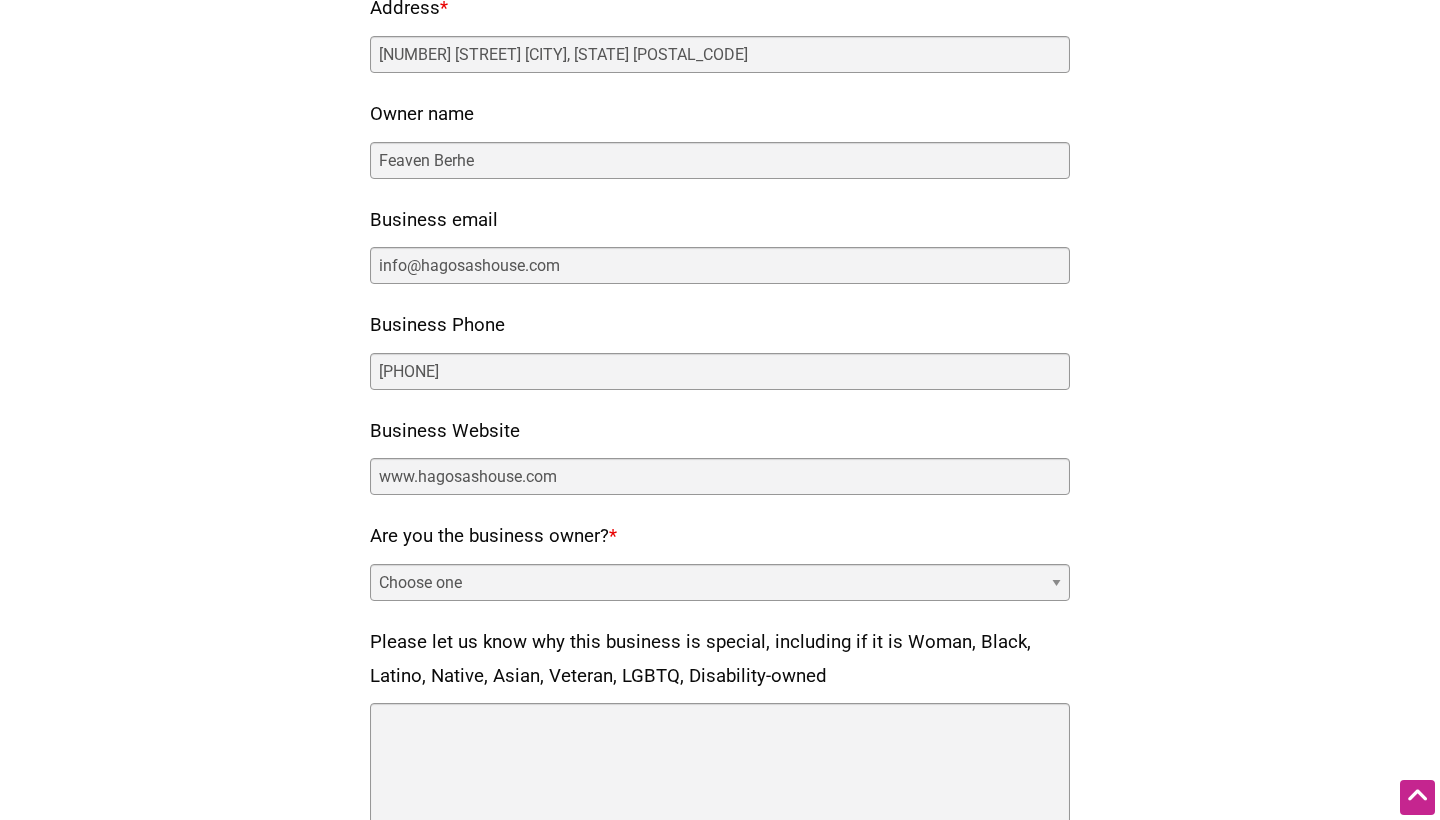 select on "yes" 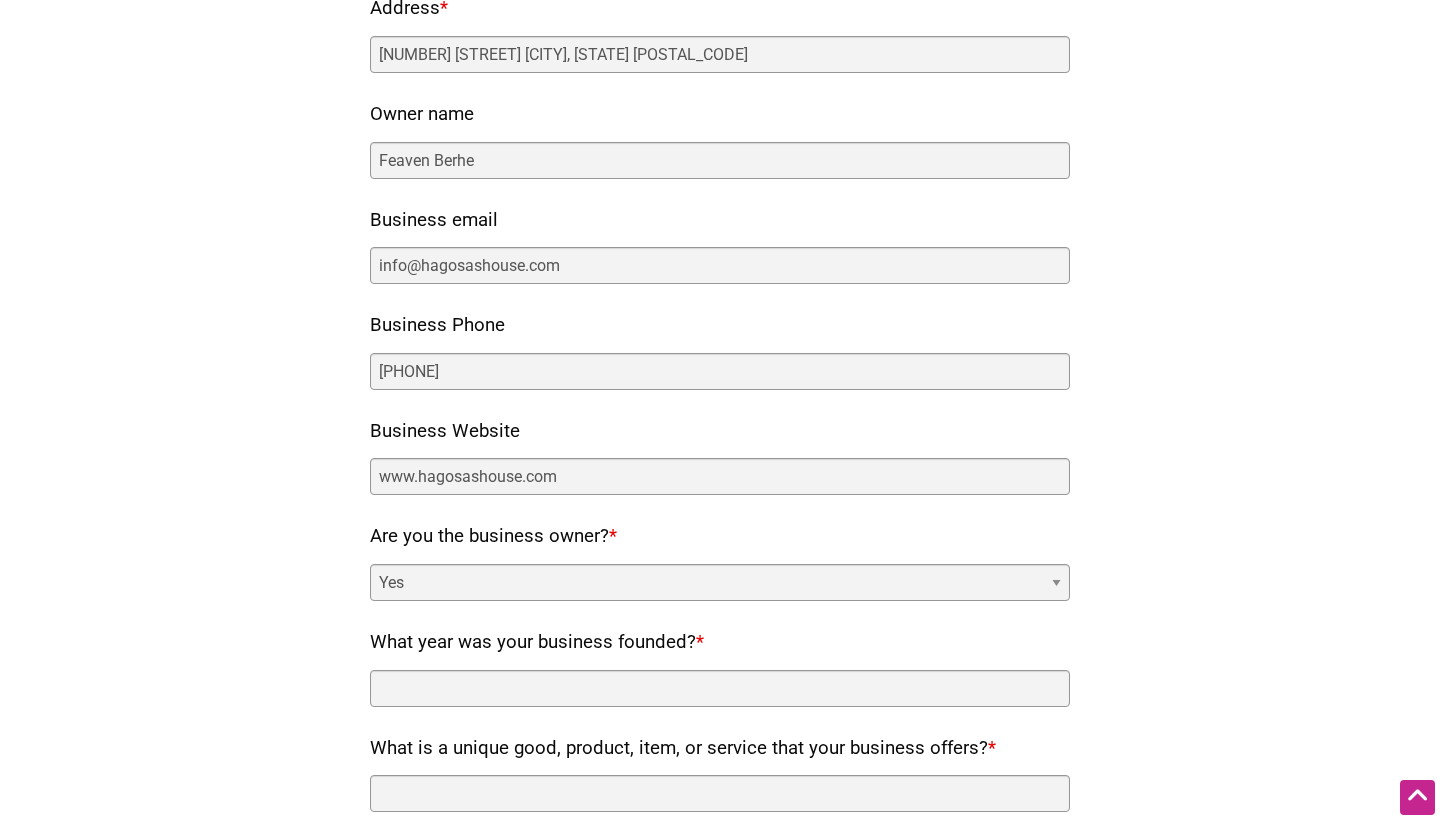 click on "Does the business have a retail brick + mortar location?  *
Yes
No
Business name  *
Hagosa's House
Address  *
[NUMBER] [STREET] [CITY], [STATE] [POSTAL_CODE]
Owner name
Feaven Berhe" at bounding box center (720, 614) 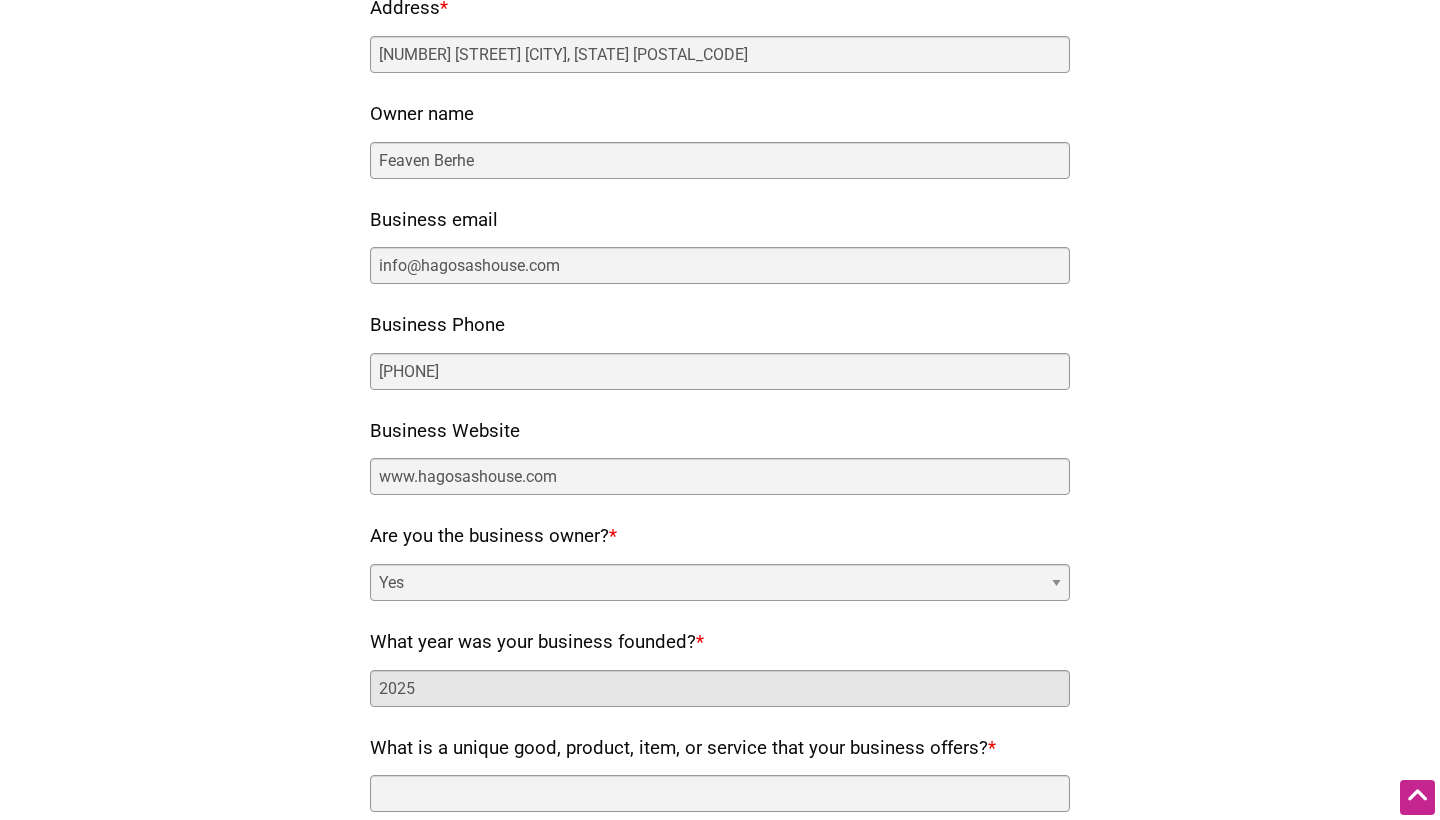 type on "2025" 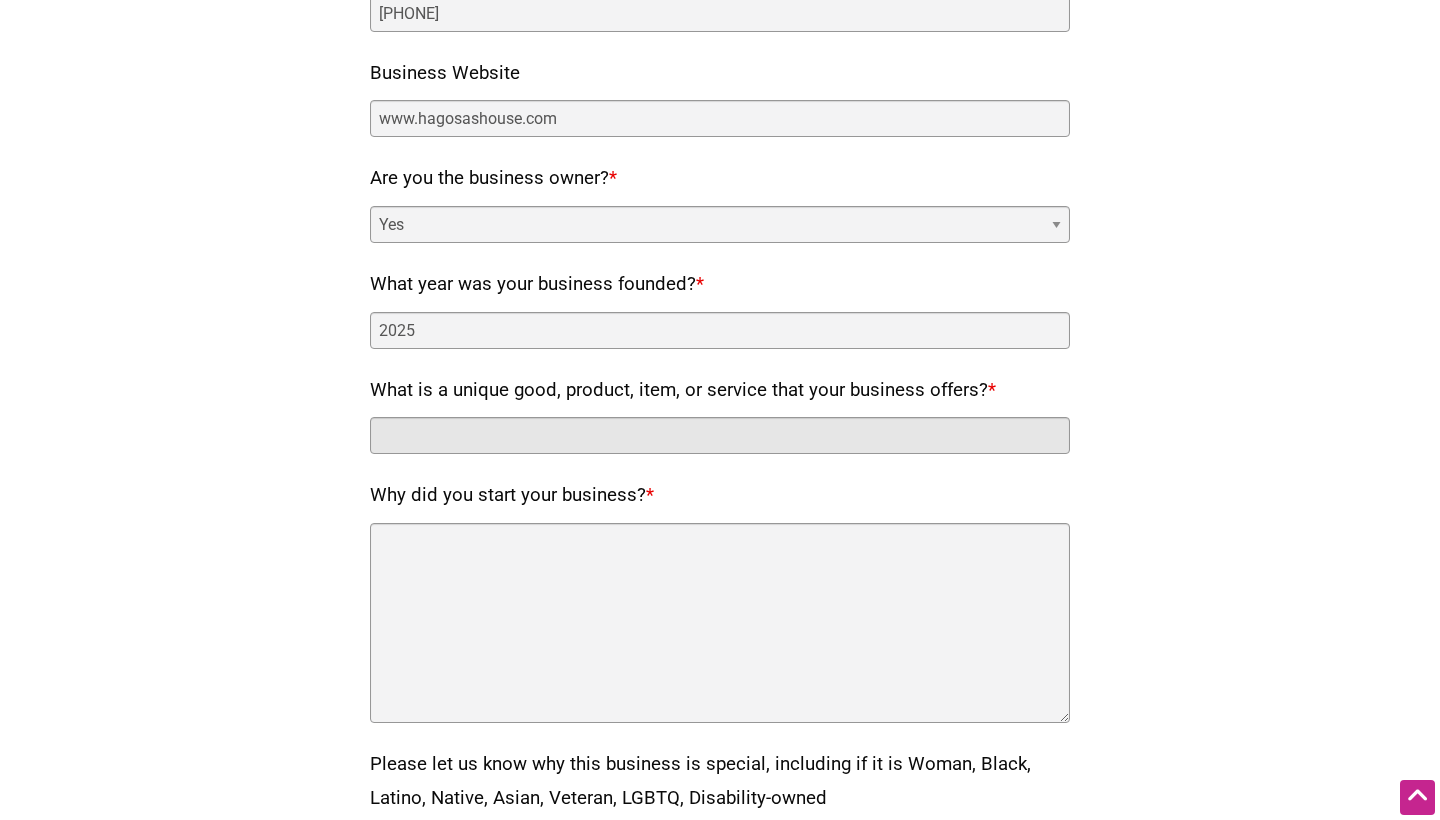 scroll, scrollTop: 789, scrollLeft: 0, axis: vertical 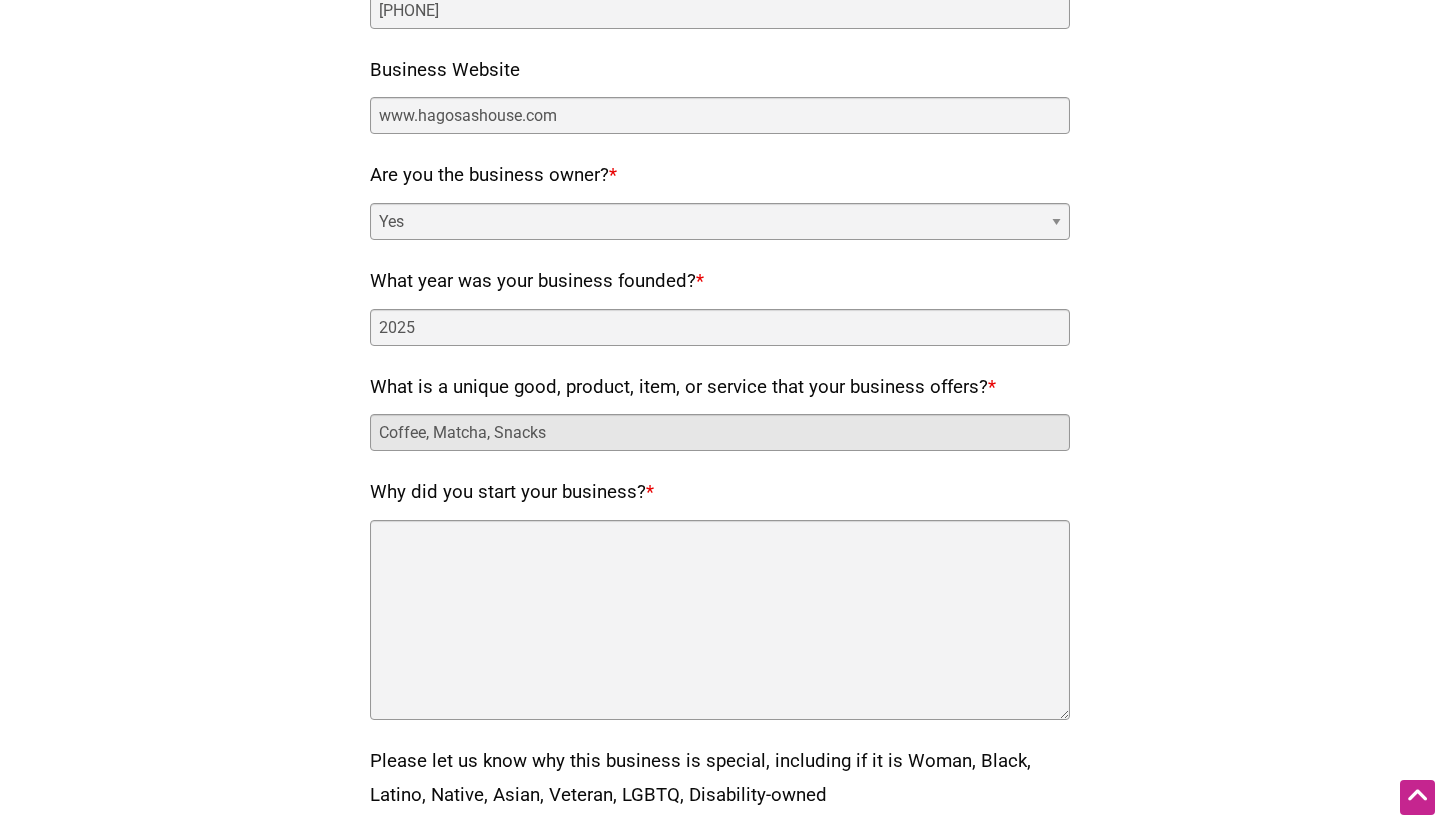type on "Coffee, Matcha, Snacks" 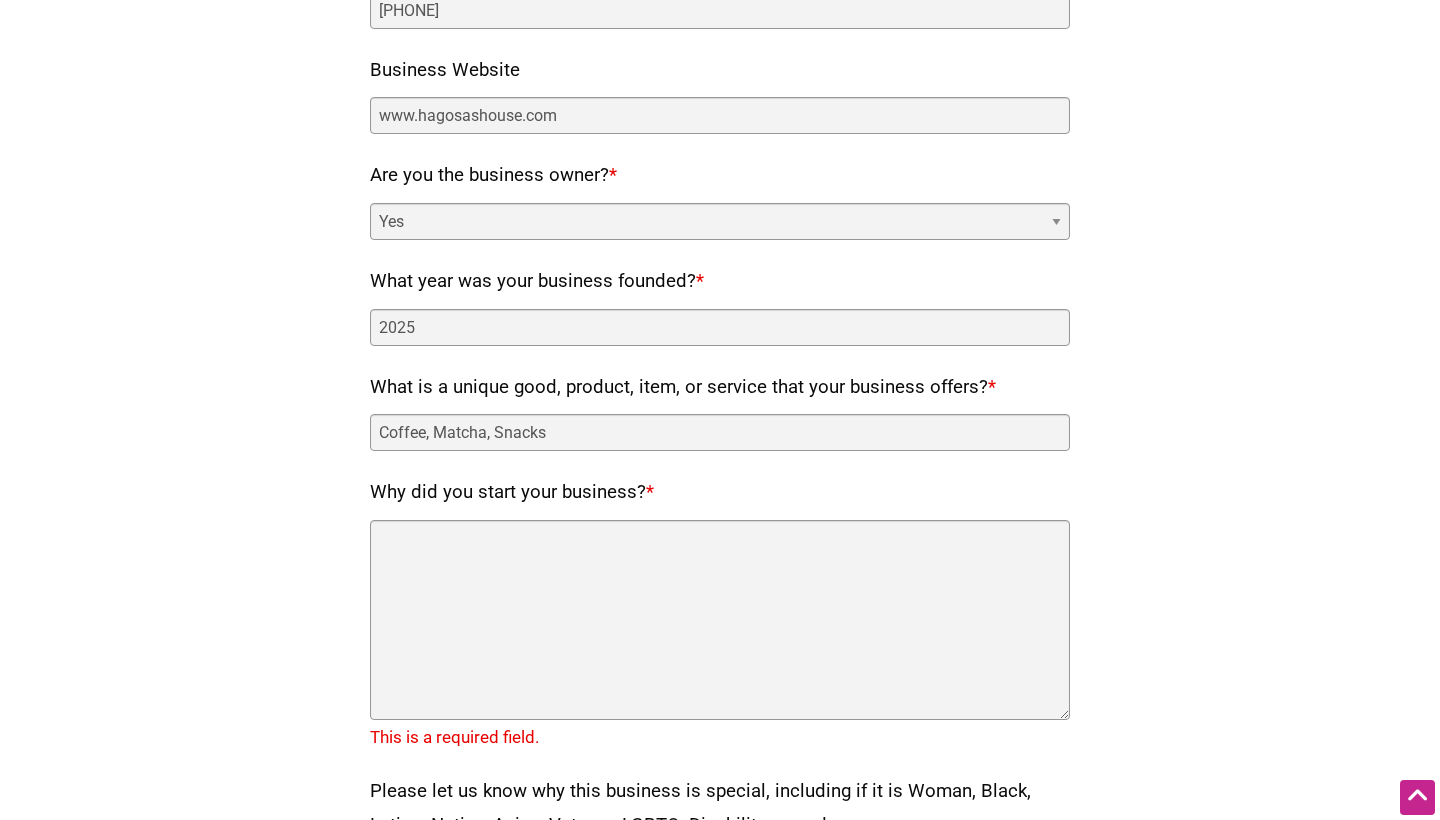 click on "Why did you start your business?  *" at bounding box center (512, 493) 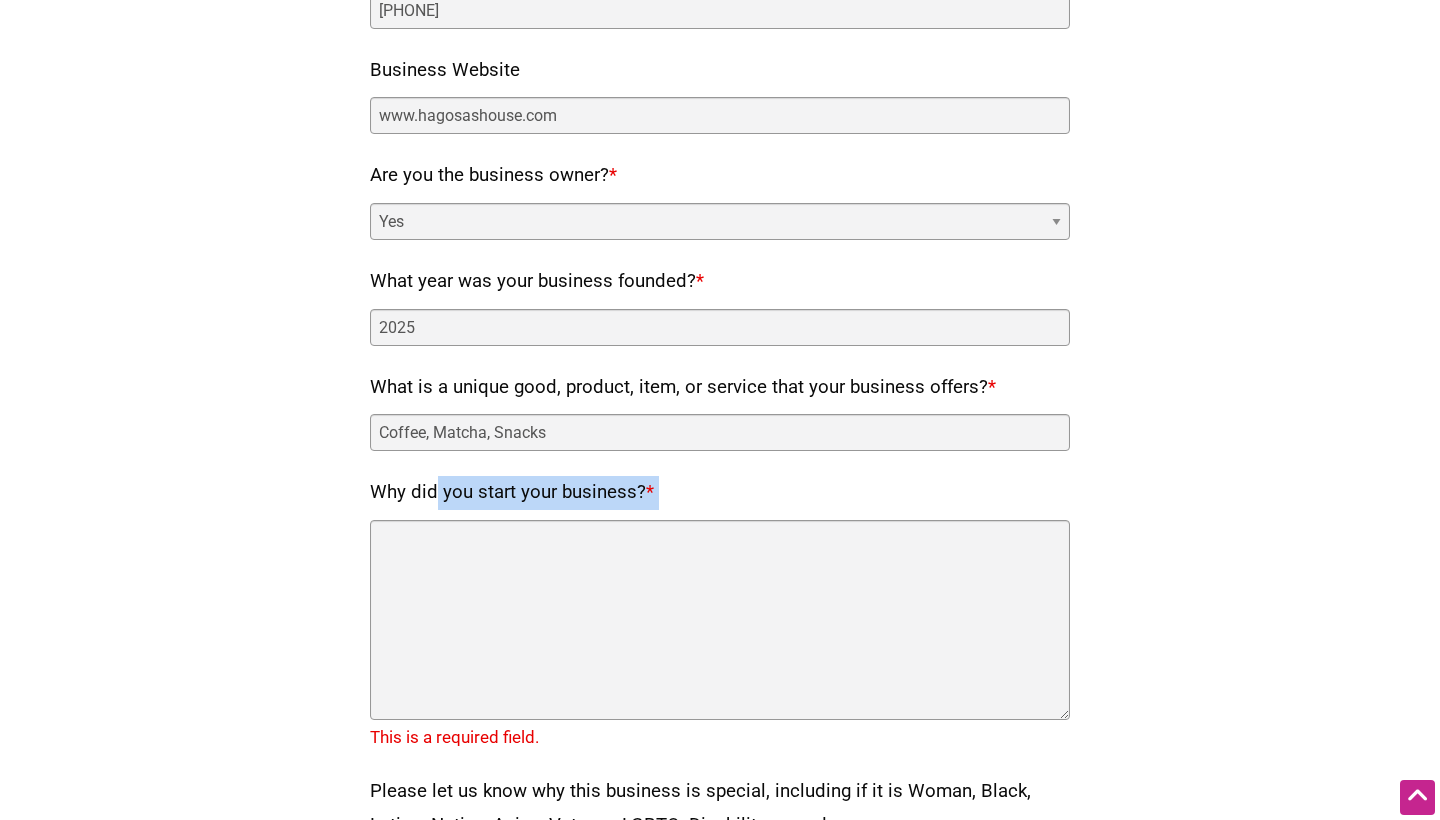 click on "Why did you start your business?  *" at bounding box center [512, 493] 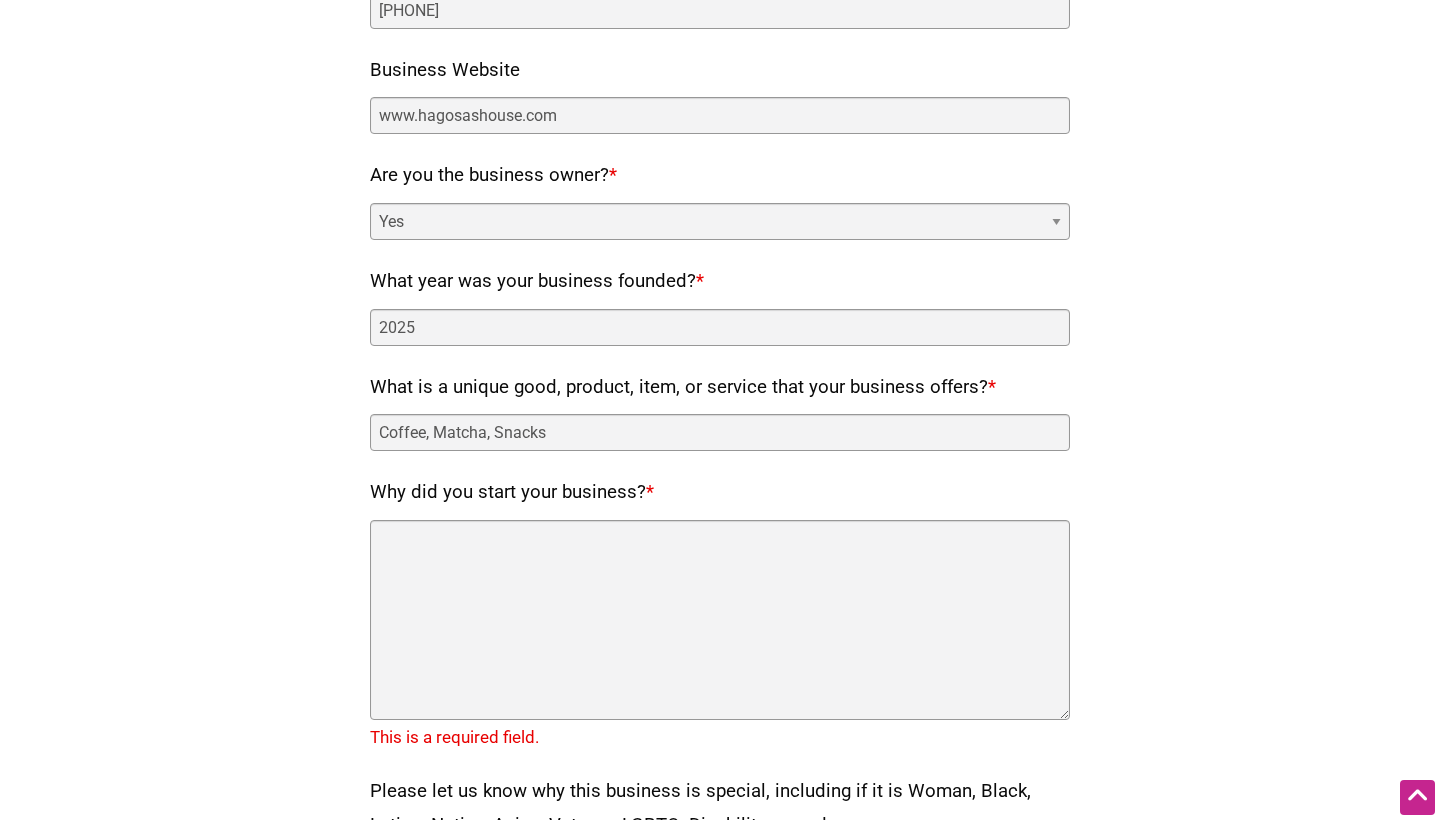 click on "Why did you start your business?  *" at bounding box center [512, 493] 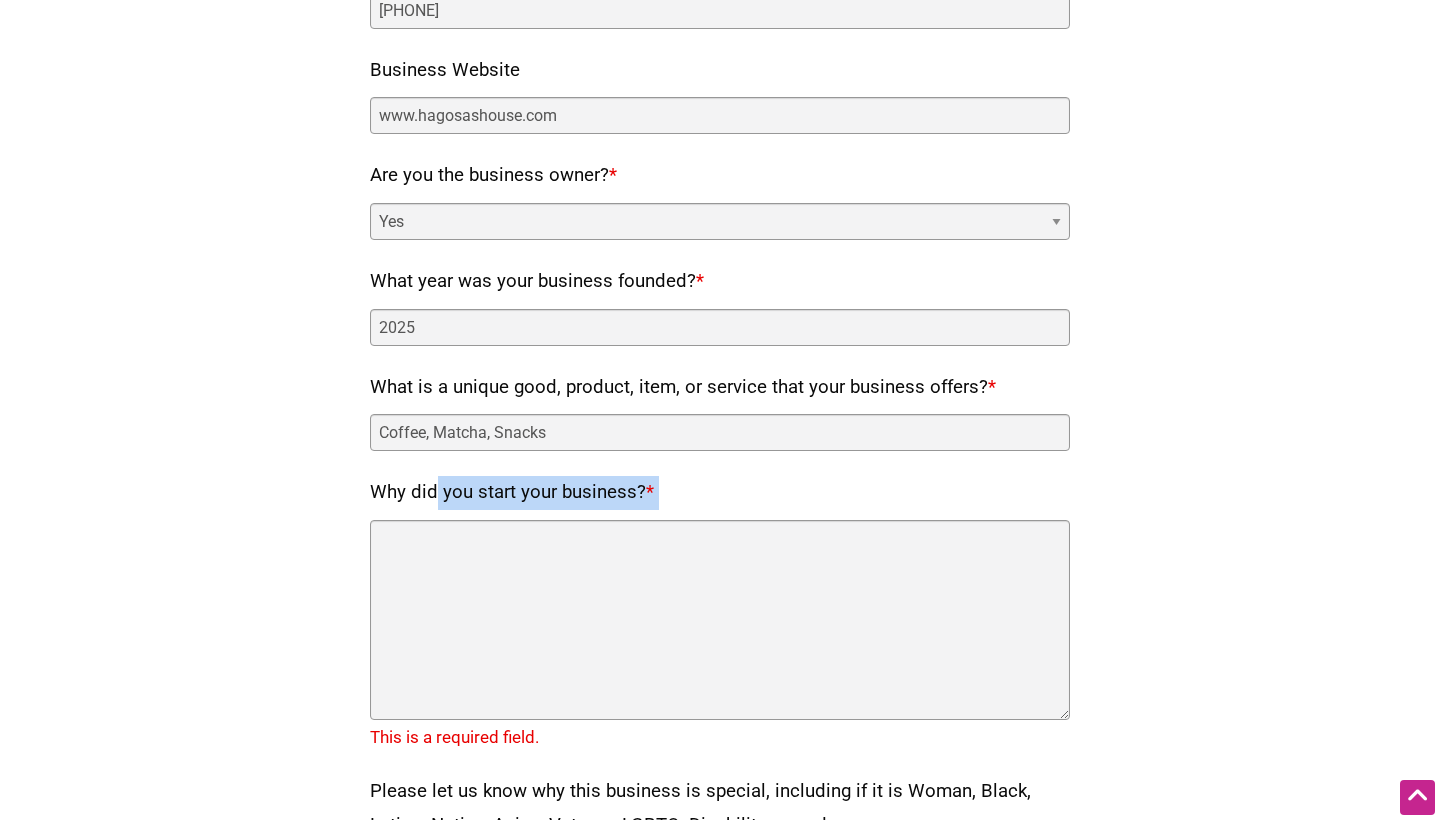 click on "Why did you start your business?  *" at bounding box center (512, 493) 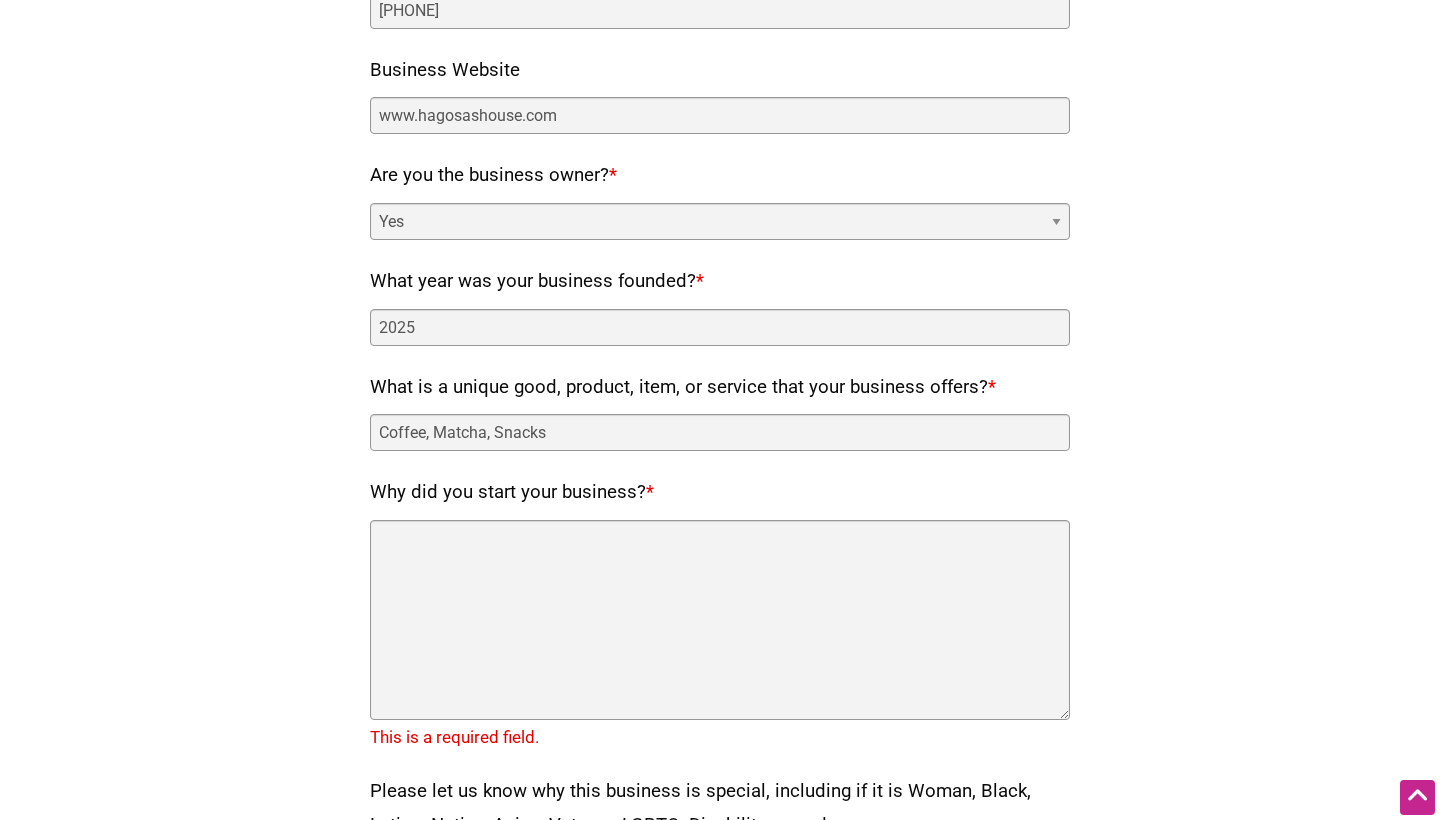 click on "Why did you start your business?  *" at bounding box center [512, 493] 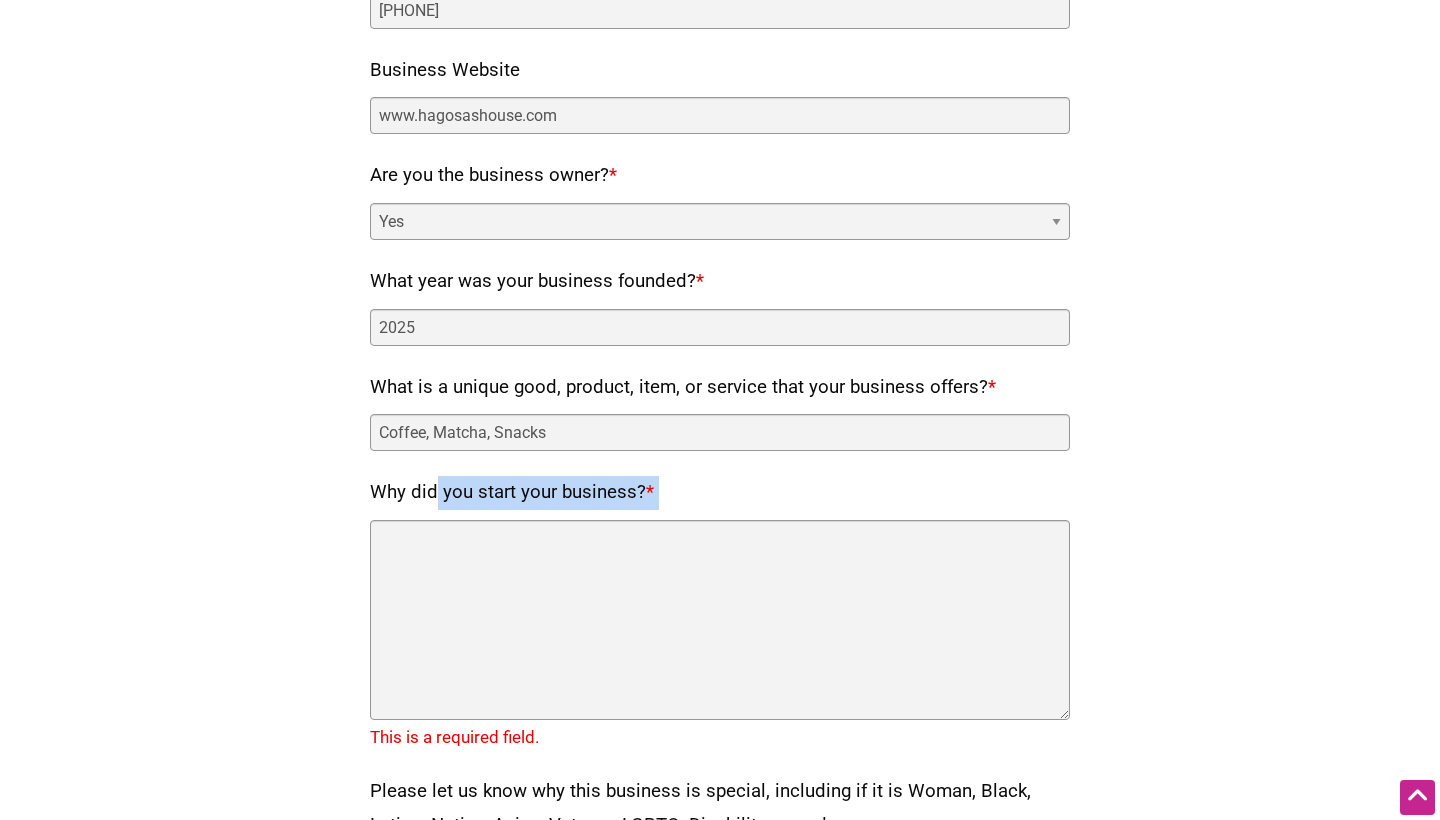 click on "Why did you start your business?  *" at bounding box center (512, 493) 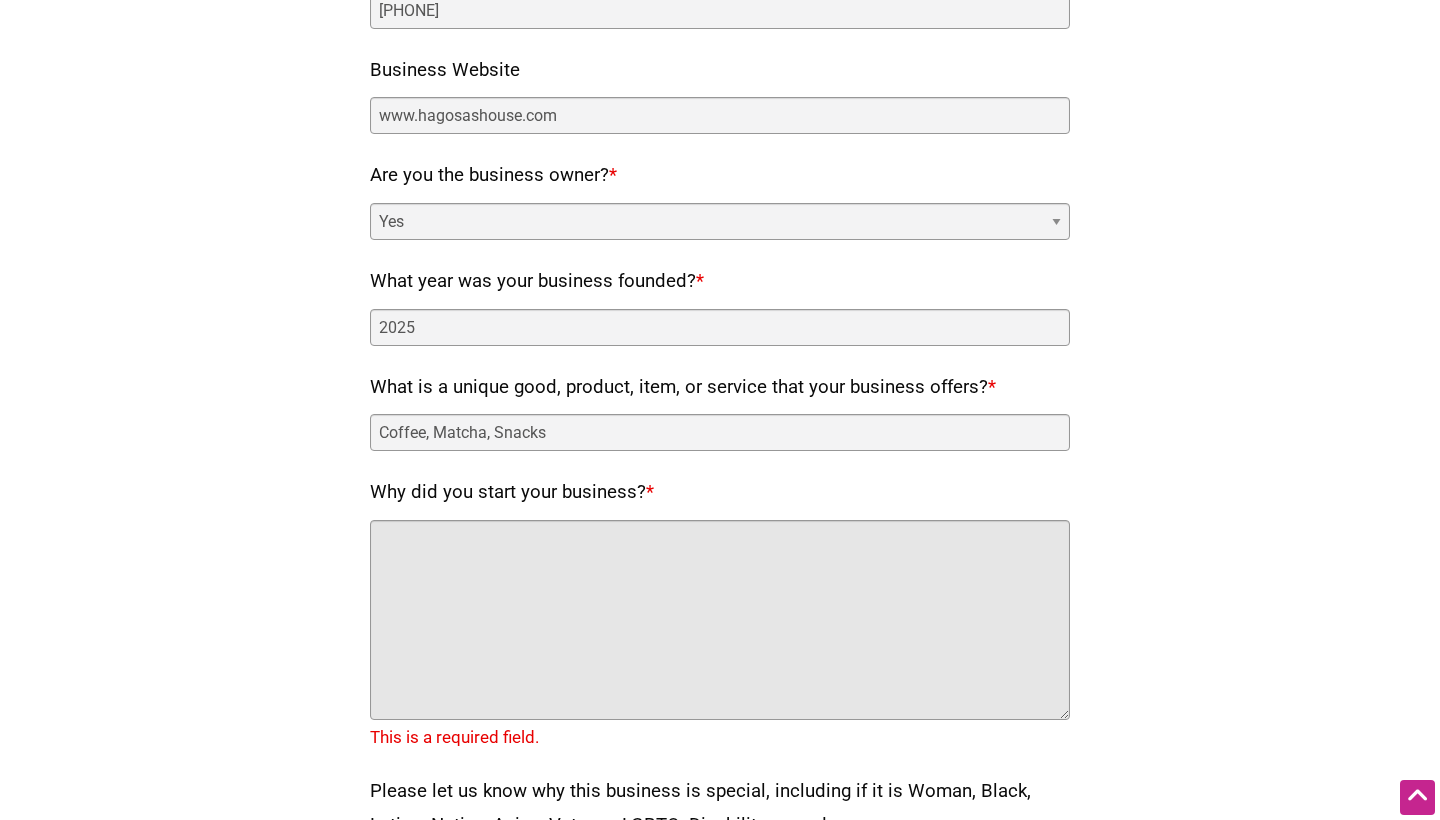 paste on "I started my business in [CITY], where I’m from, as a way to feel more connected to the community after spending time away. It’s my first venture into entrepreneurship, and I wanted to do something that could brighten someone’s day in a simple, meaningful way." 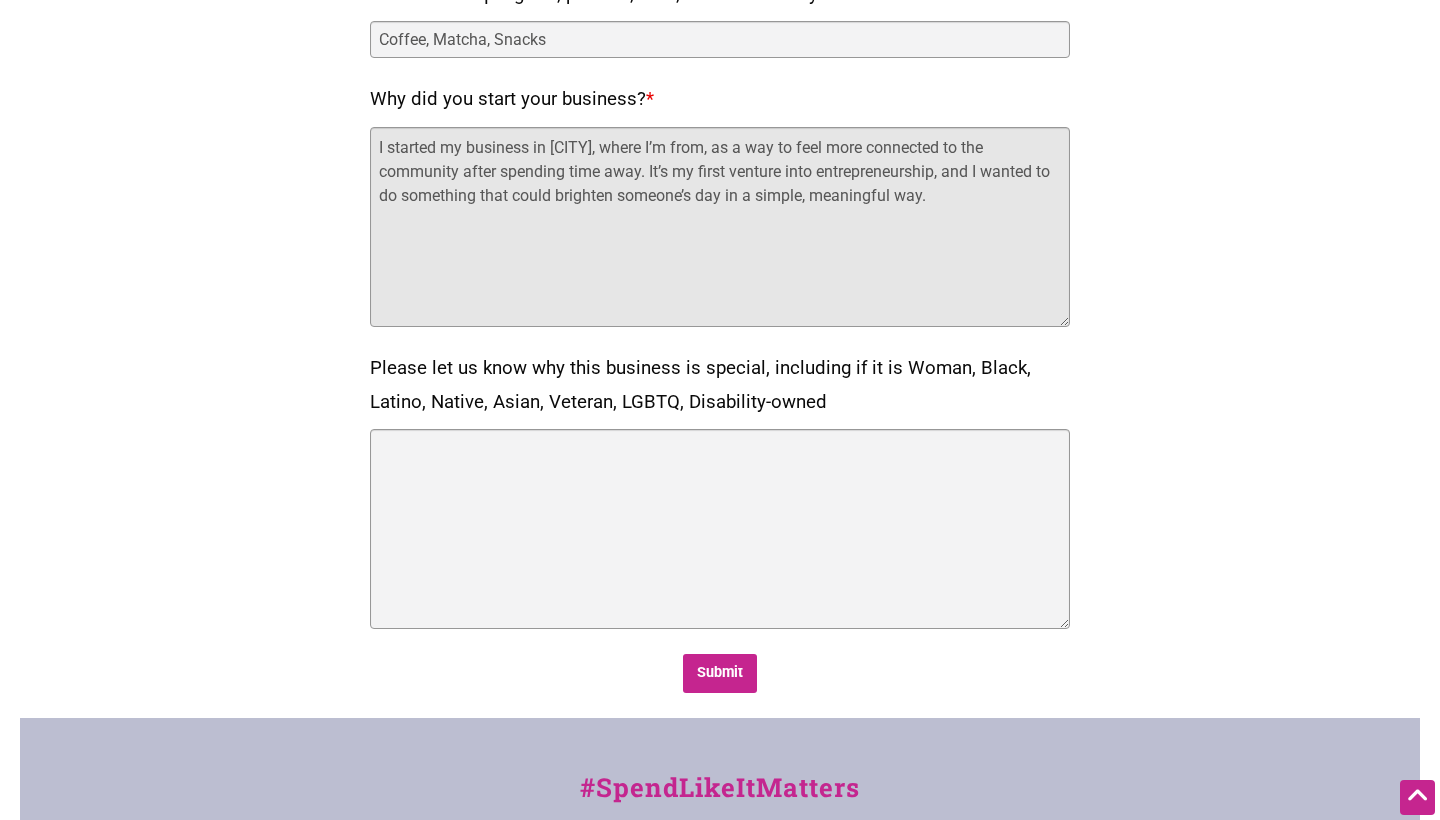 scroll, scrollTop: 1196, scrollLeft: 0, axis: vertical 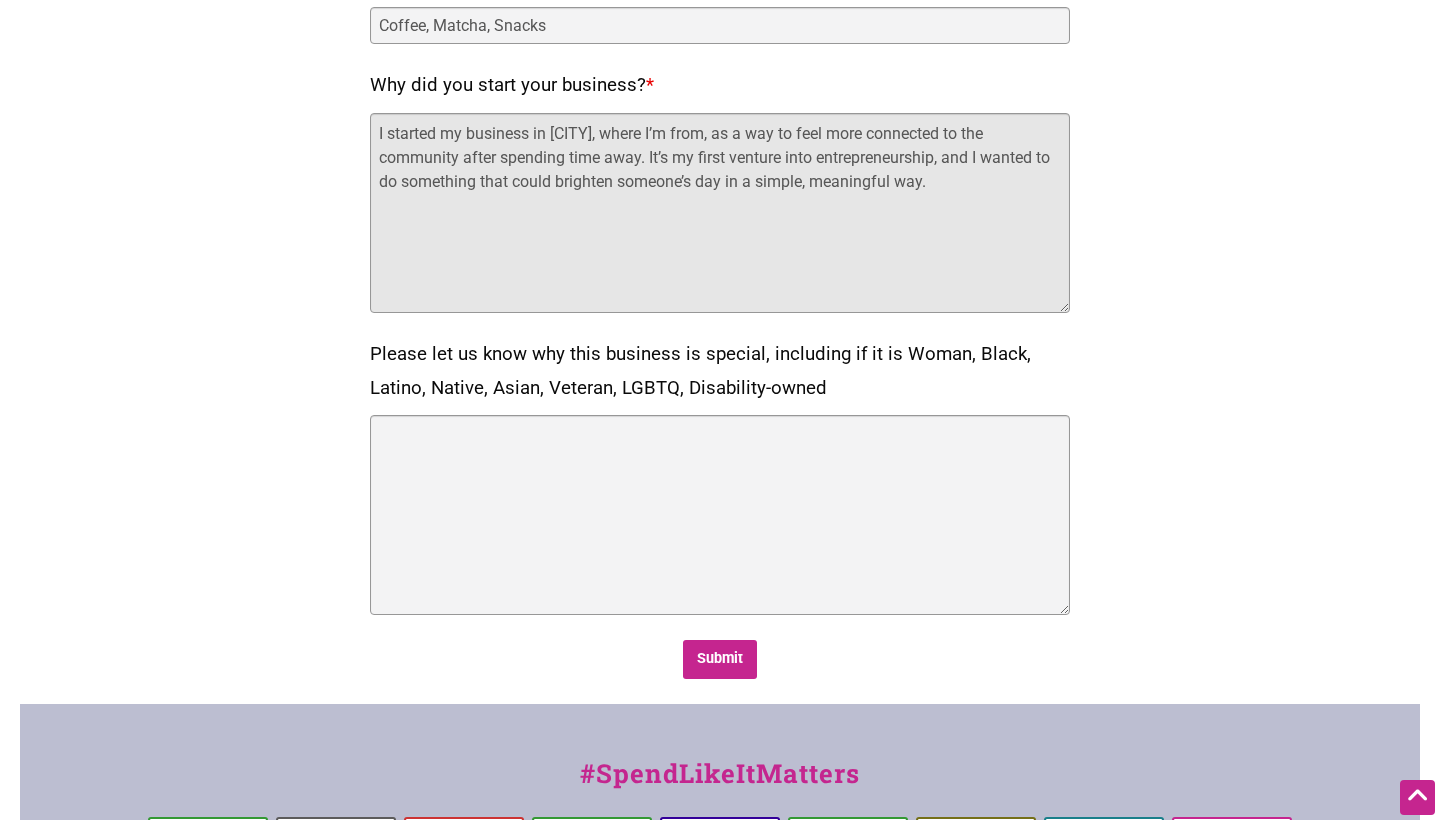 type on "I started my business in [CITY], where I’m from, as a way to feel more connected to the community after spending time away. It’s my first venture into entrepreneurship, and I wanted to do something that could brighten someone’s day in a simple, meaningful way." 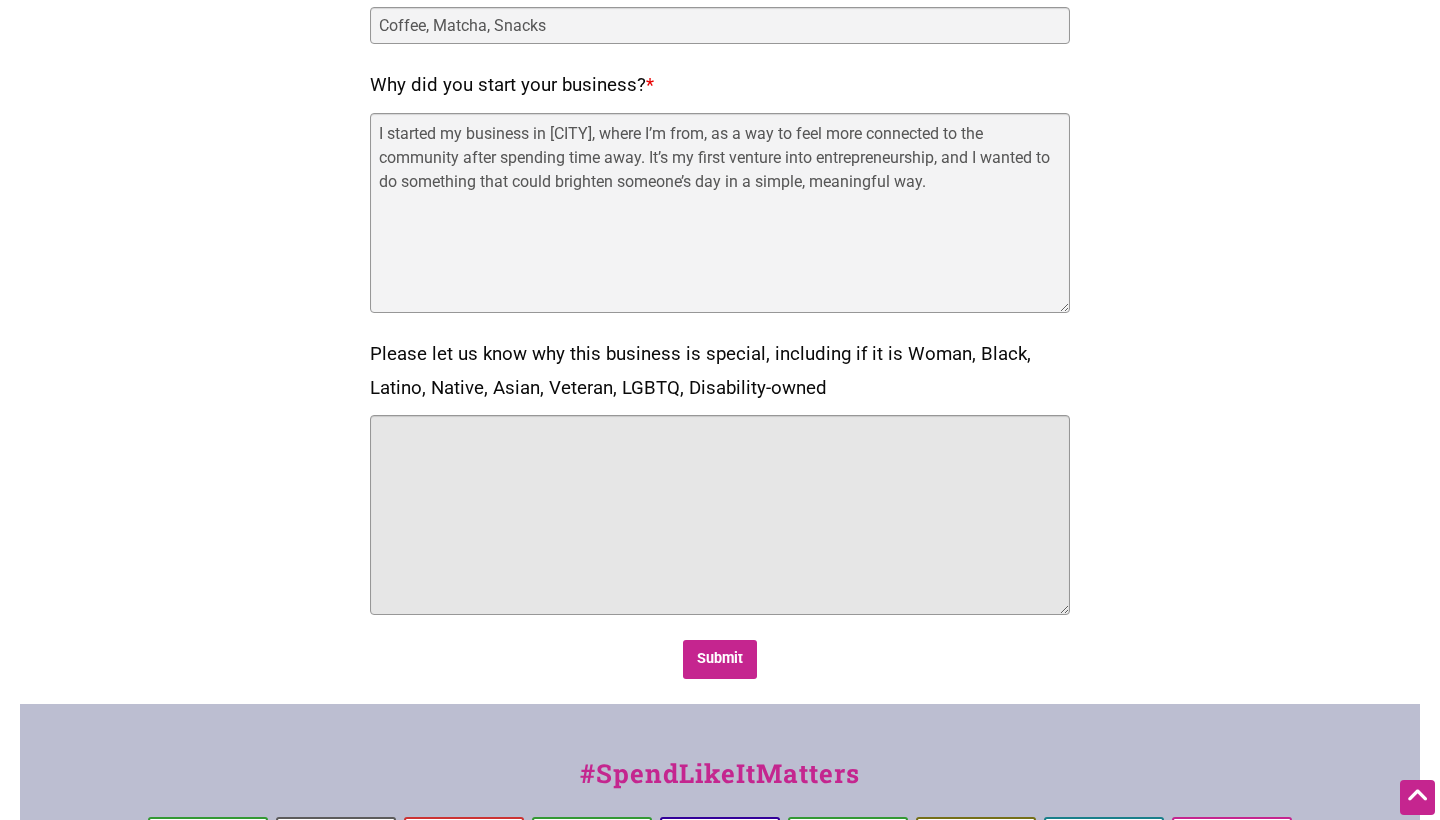 click on "Please let us know why this business is special, including if it is Woman, Black, Latino, Native, Asian, Veteran, LGBTQ, Disability-owned" at bounding box center (720, 515) 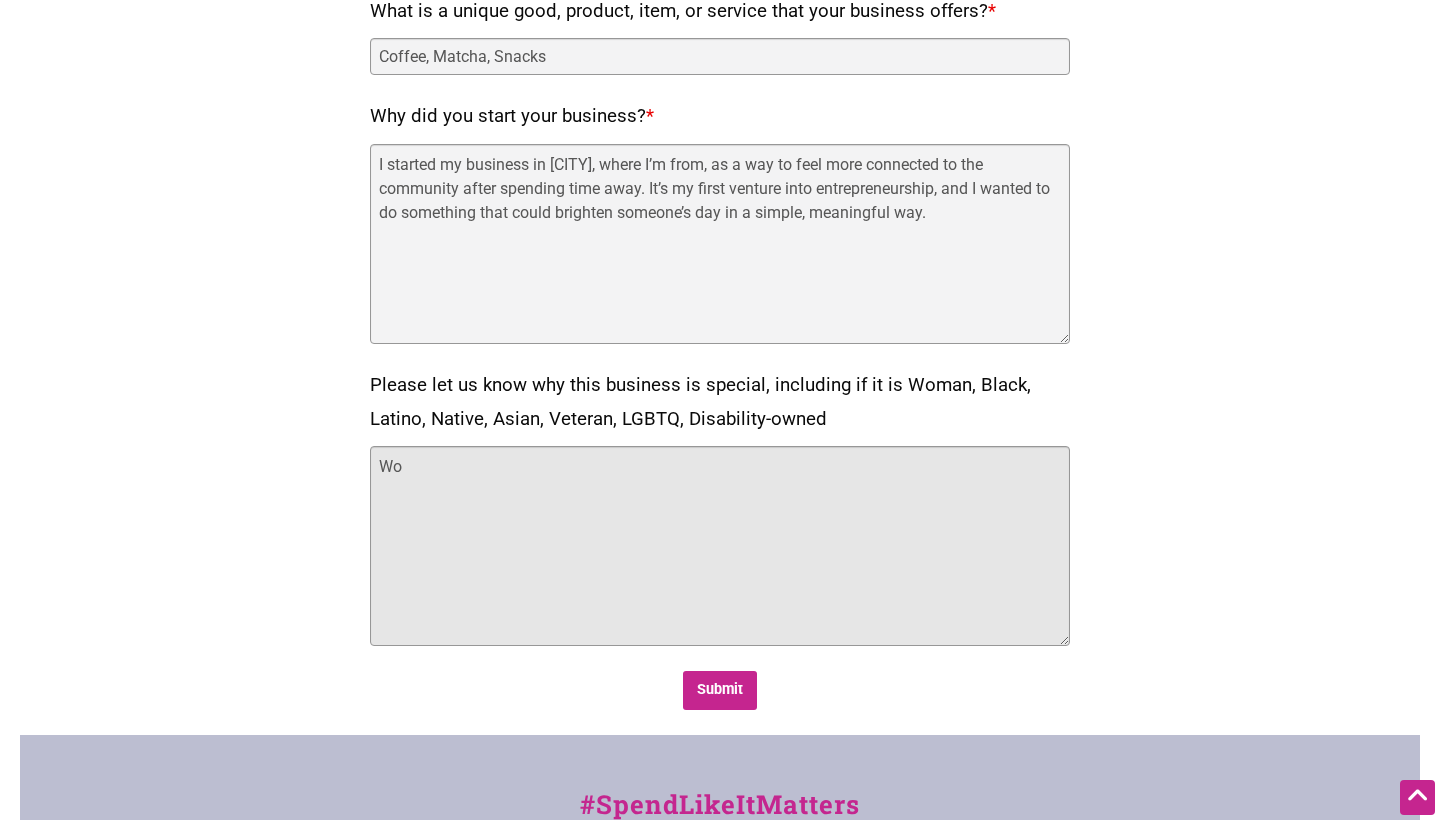 scroll, scrollTop: 1166, scrollLeft: 0, axis: vertical 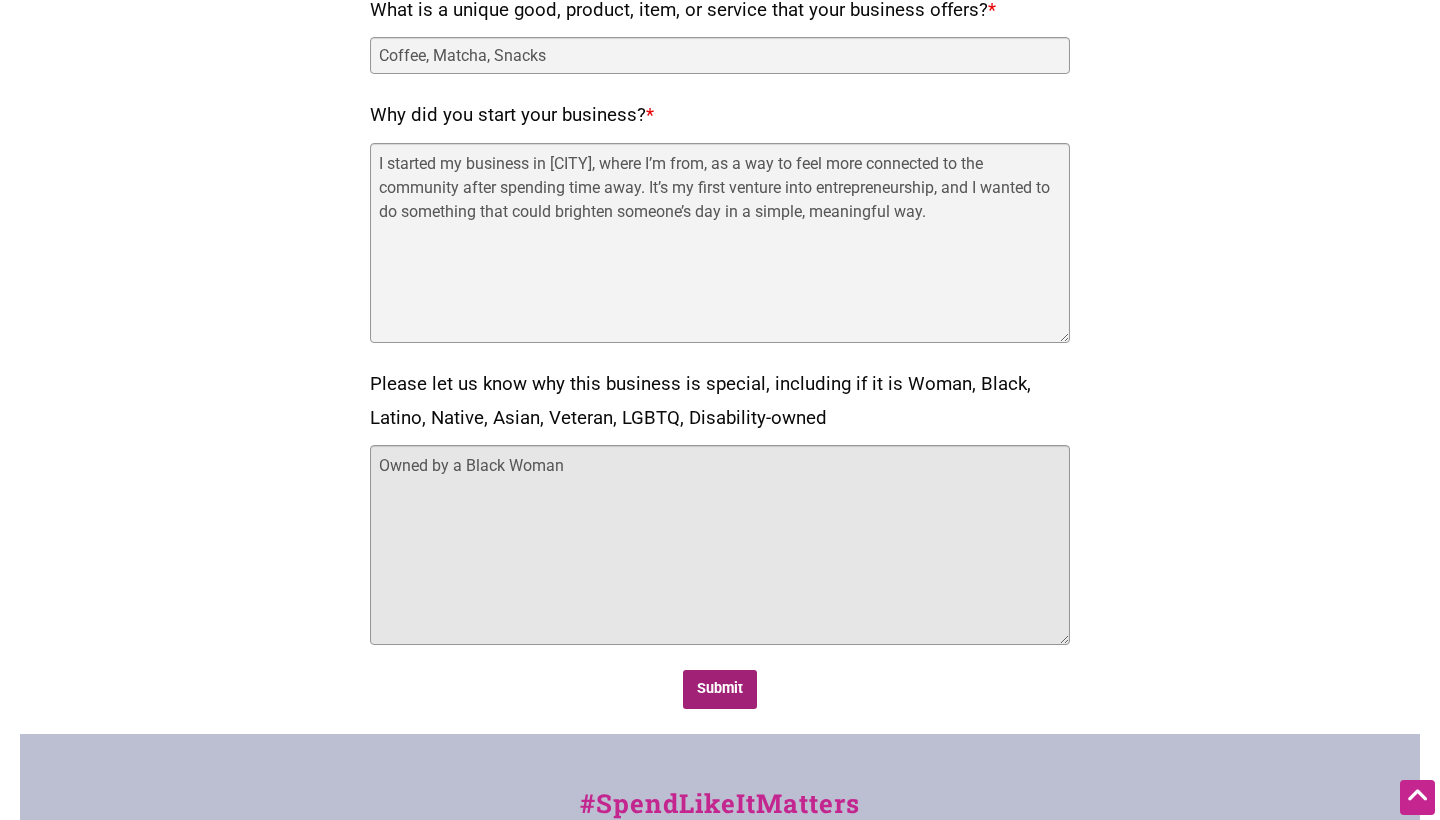 type on "Owned by a Black Woman" 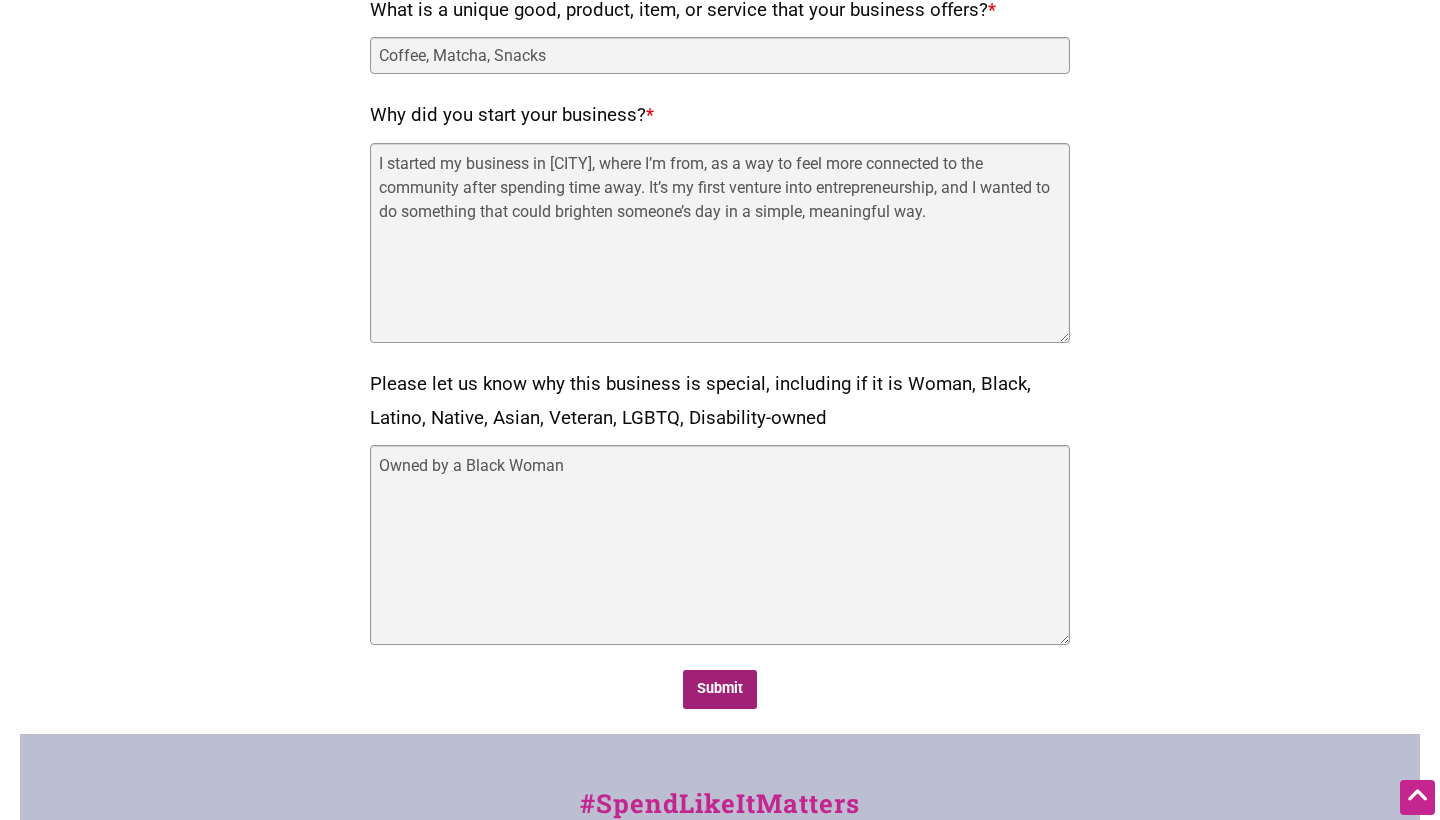 click on "Submit" at bounding box center [720, 689] 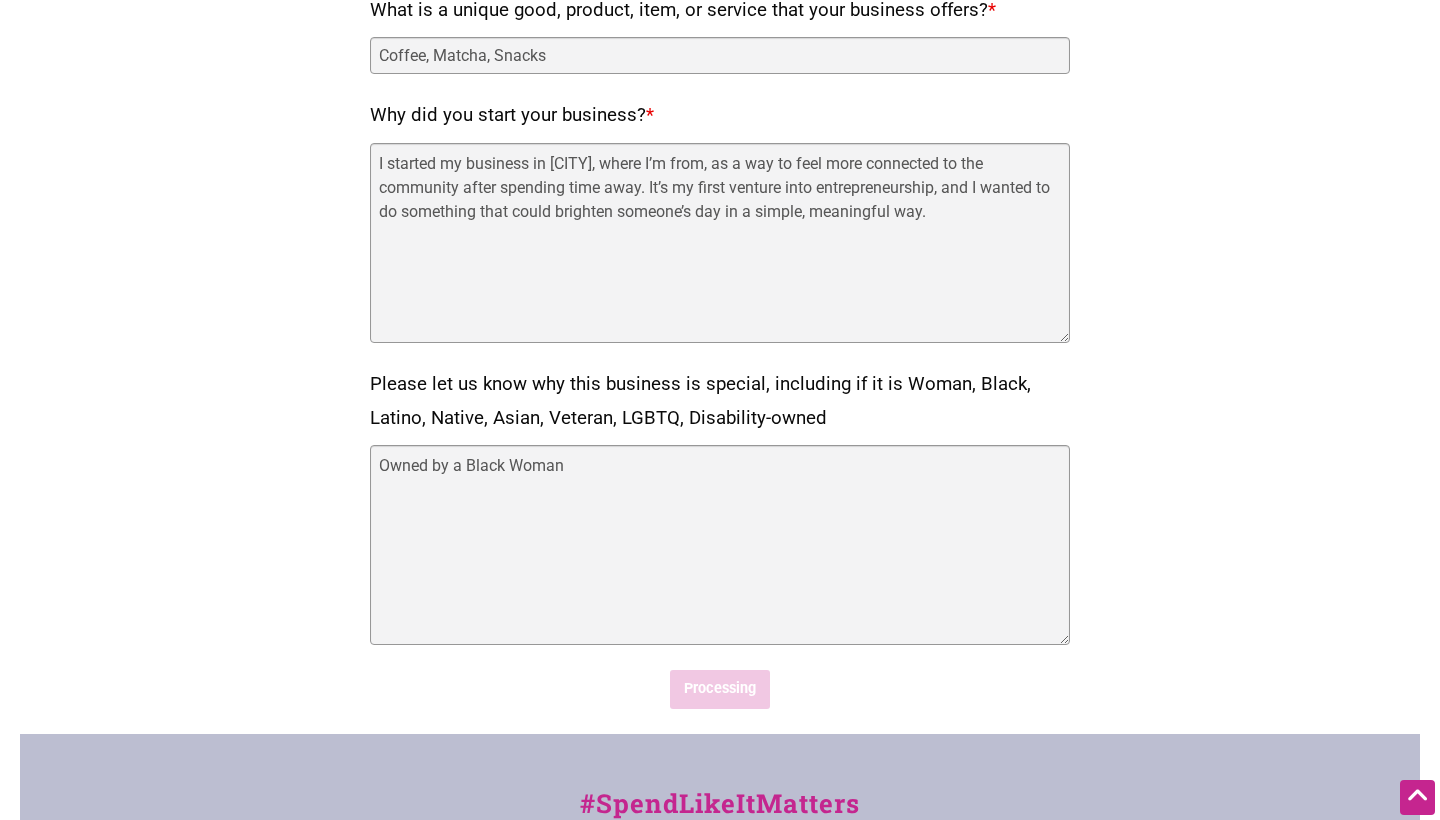 scroll, scrollTop: 0, scrollLeft: 0, axis: both 